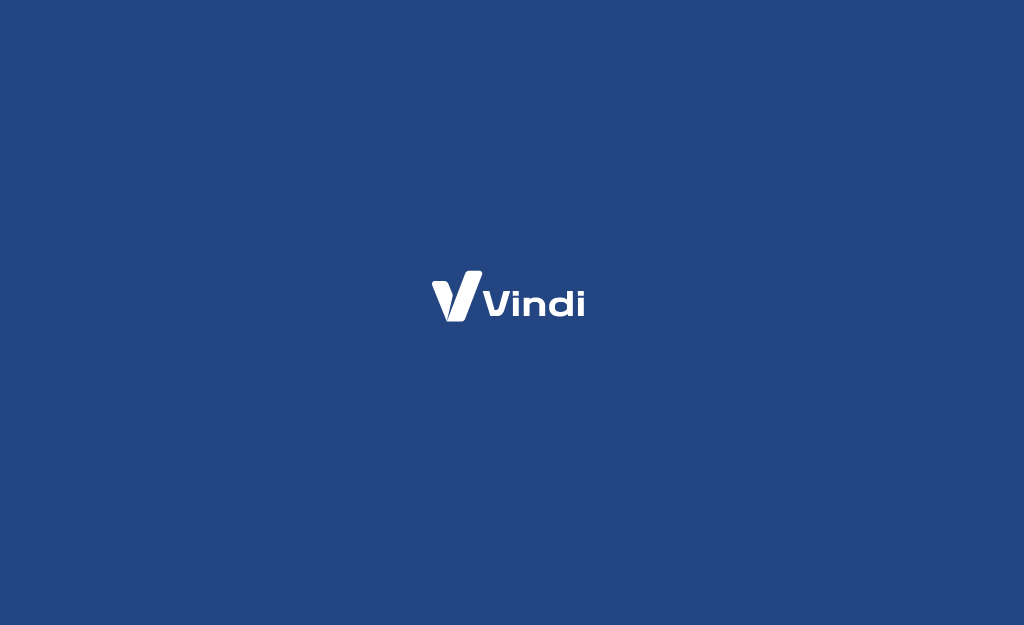 scroll, scrollTop: 0, scrollLeft: 0, axis: both 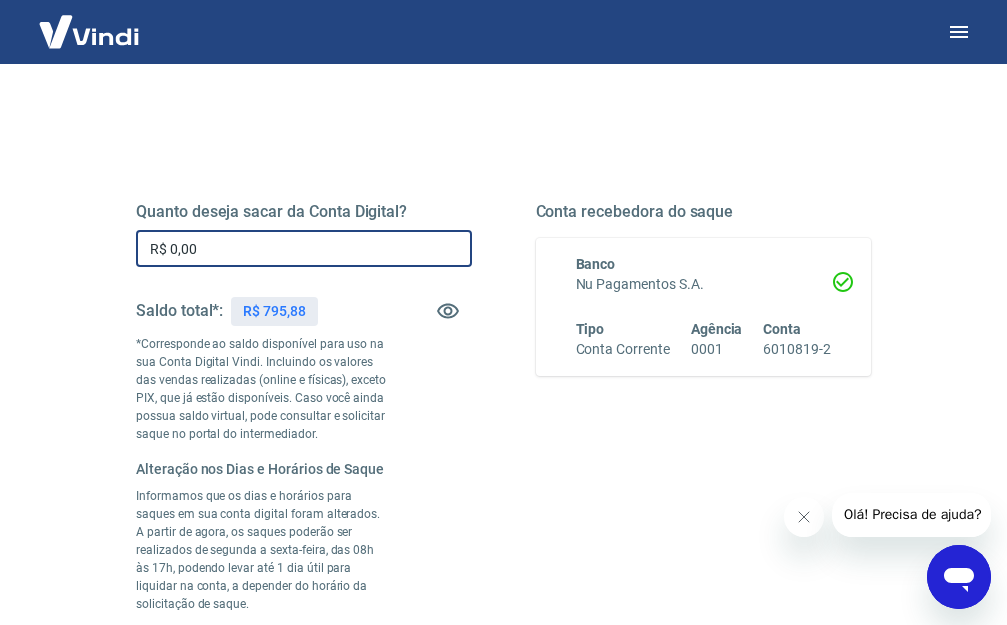click on "R$ 0,00" at bounding box center [304, 248] 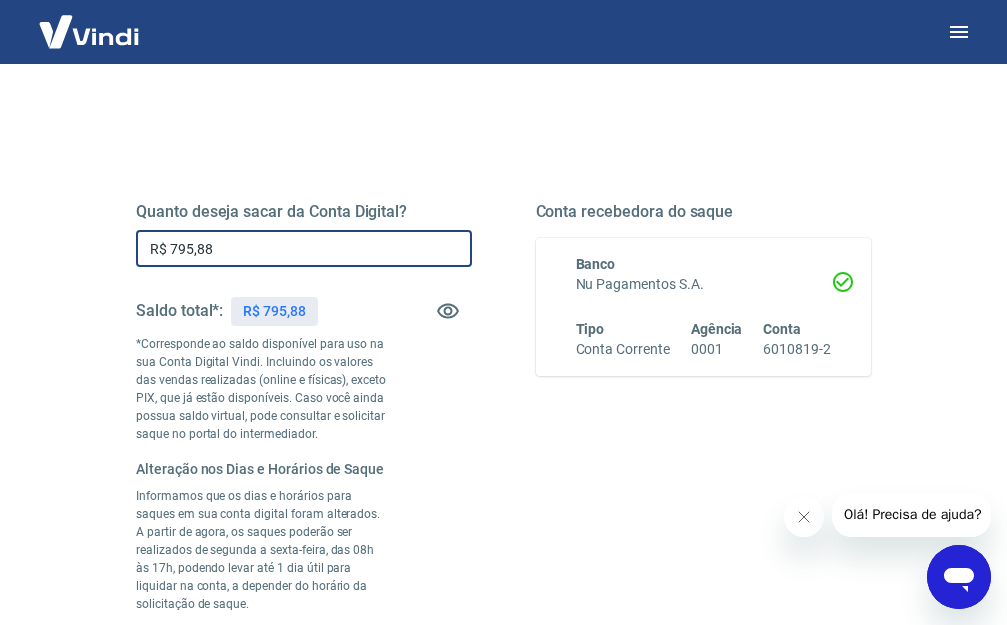 type on "R$ 795,88" 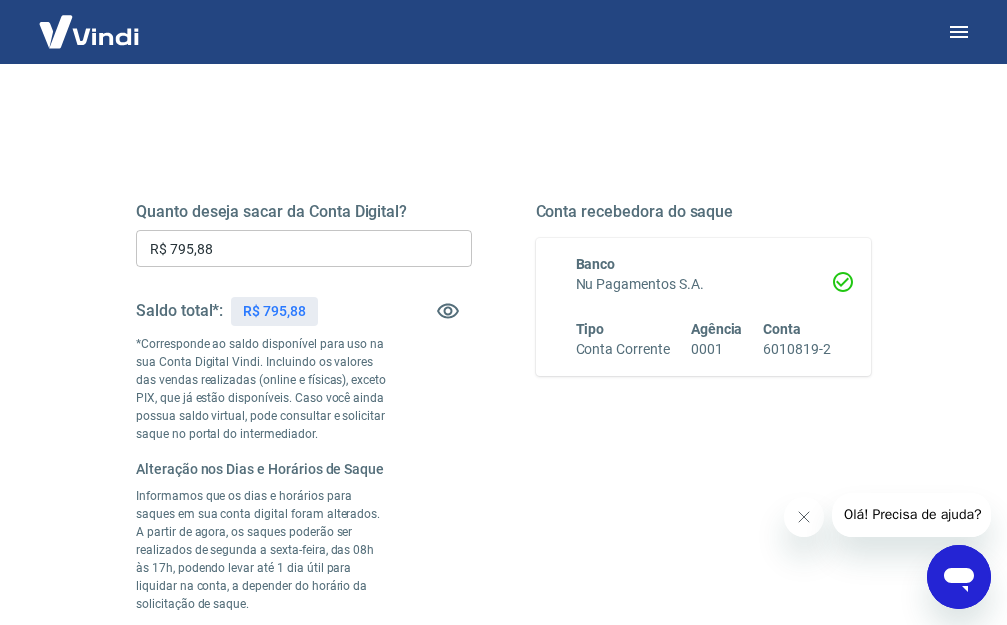 click on "Quanto deseja sacar da Conta Digital? R$ 795,88 ​ Saldo total*: R$ 795,88 *Corresponde ao saldo disponível para uso na sua Conta Digital Vindi. Incluindo os valores das vendas realizadas (online e físicas), exceto PIX, que já estão disponíveis. Caso você ainda possua saldo virtual, pode consultar e solicitar saque no portal do intermediador. Alteração nos Dias e Horários de Saque Informamos que os dias e horários para saques em sua conta digital foram alterados. A partir de agora, os saques poderão ser realizados de segunda a sexta-feira, das 08h às 17h, podendo levar até 1 dia útil para liquidar na conta, a depender do horário da solicitação de saque. *Condição aplicada somente para clientes PF (Pessoa Física). Saldo restante: R$ 0,00 Conta recebedora do saque Banco Nu Pagamentos S.A. Tipo Conta Corrente Agência 0001 Conta 6010819-2" at bounding box center [503, 456] 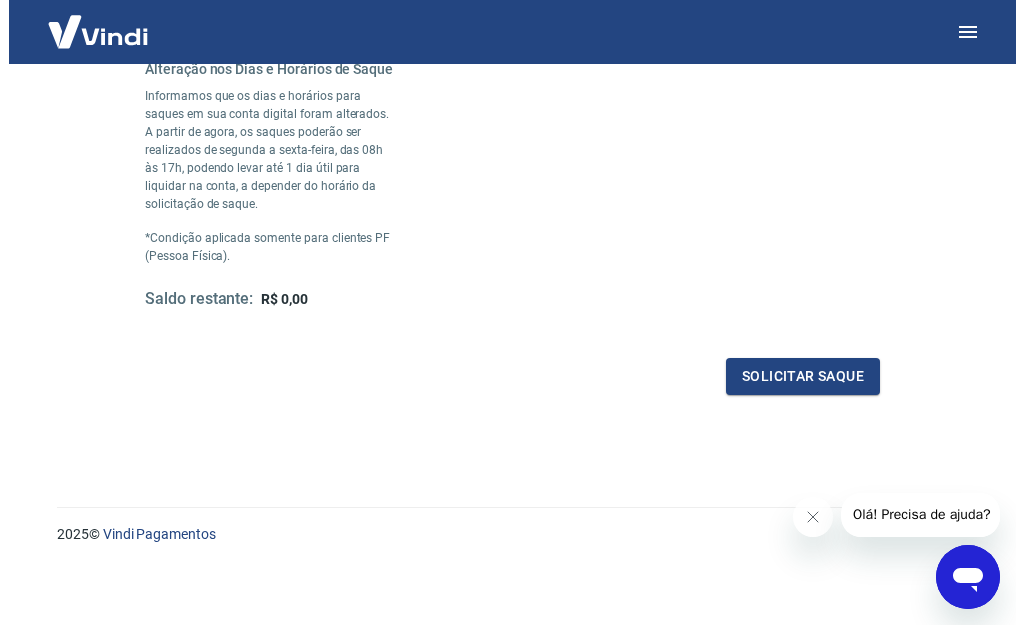 scroll, scrollTop: 604, scrollLeft: 0, axis: vertical 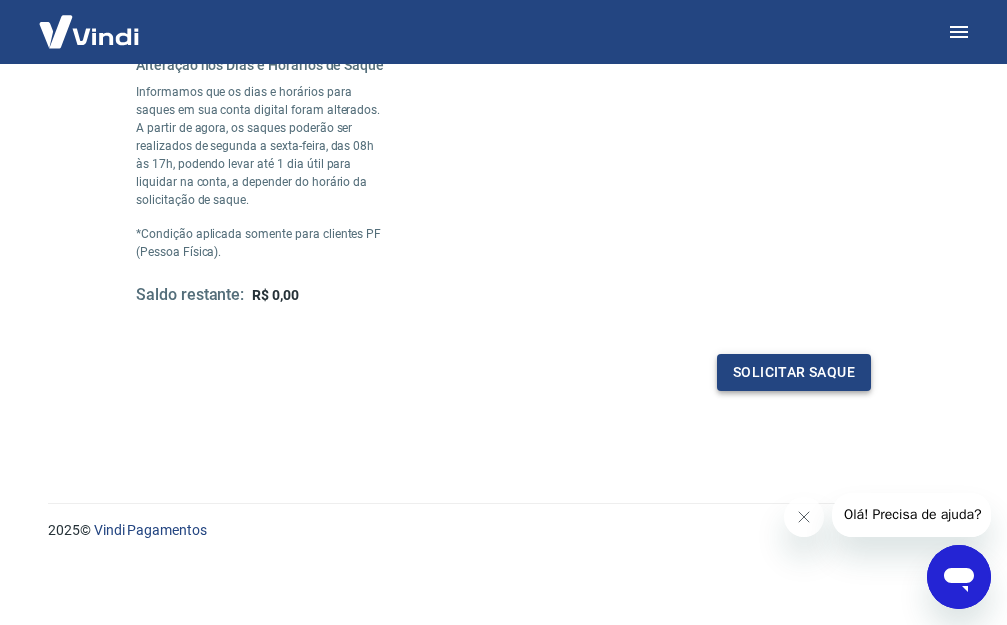 click on "Solicitar saque" at bounding box center [794, 372] 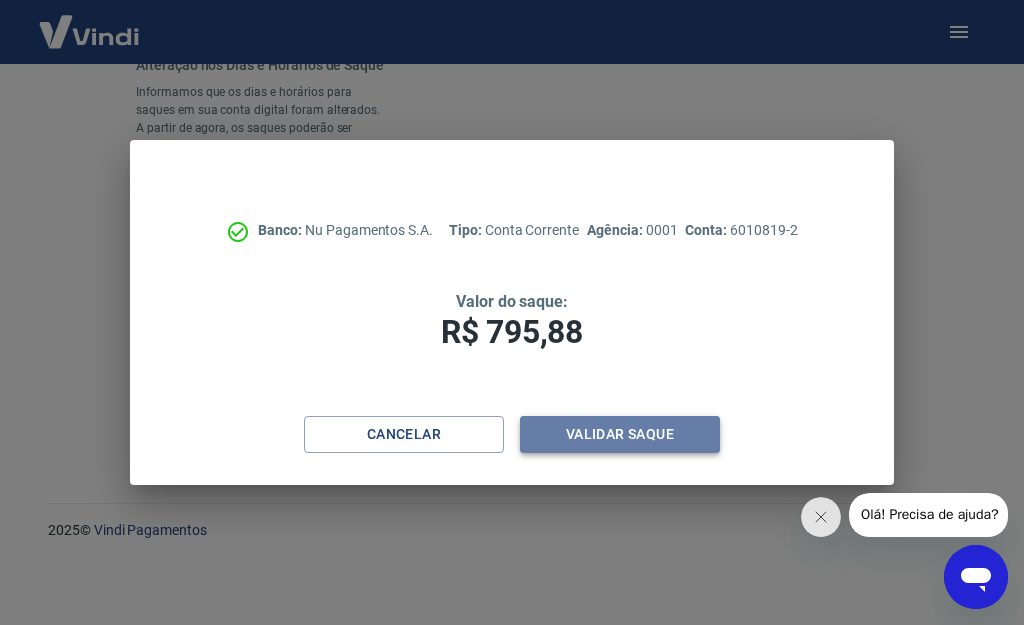 click on "Validar saque" at bounding box center (620, 434) 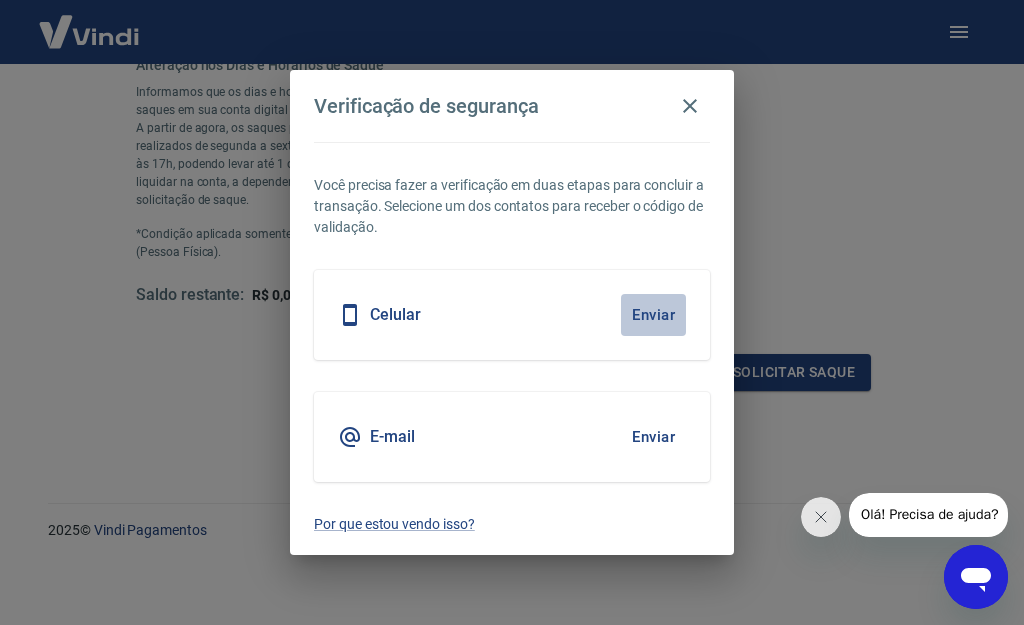 click on "Enviar" at bounding box center [653, 315] 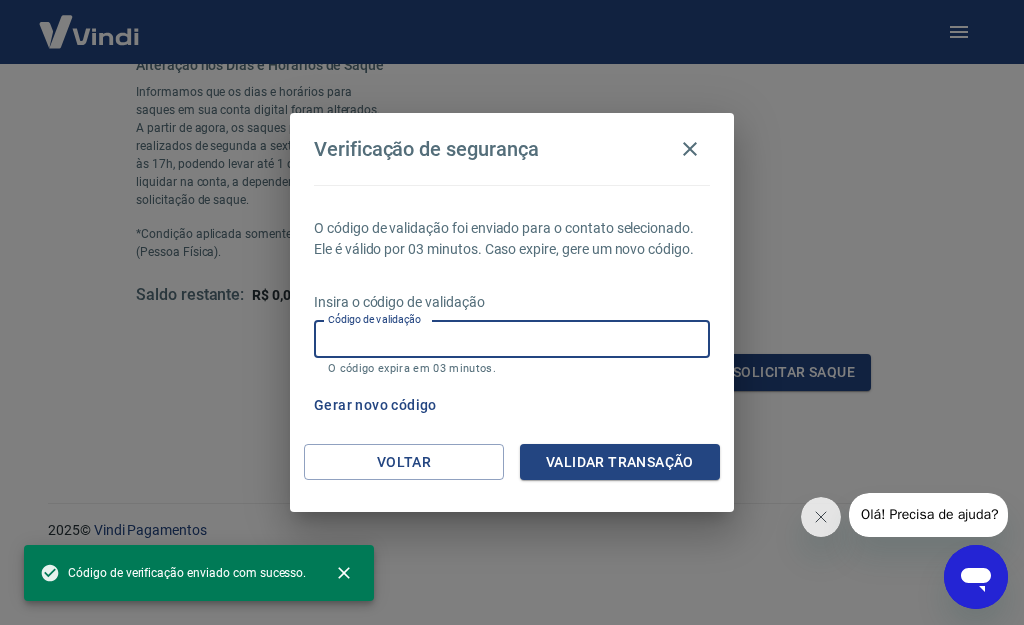 click on "Código de validação" at bounding box center (512, 339) 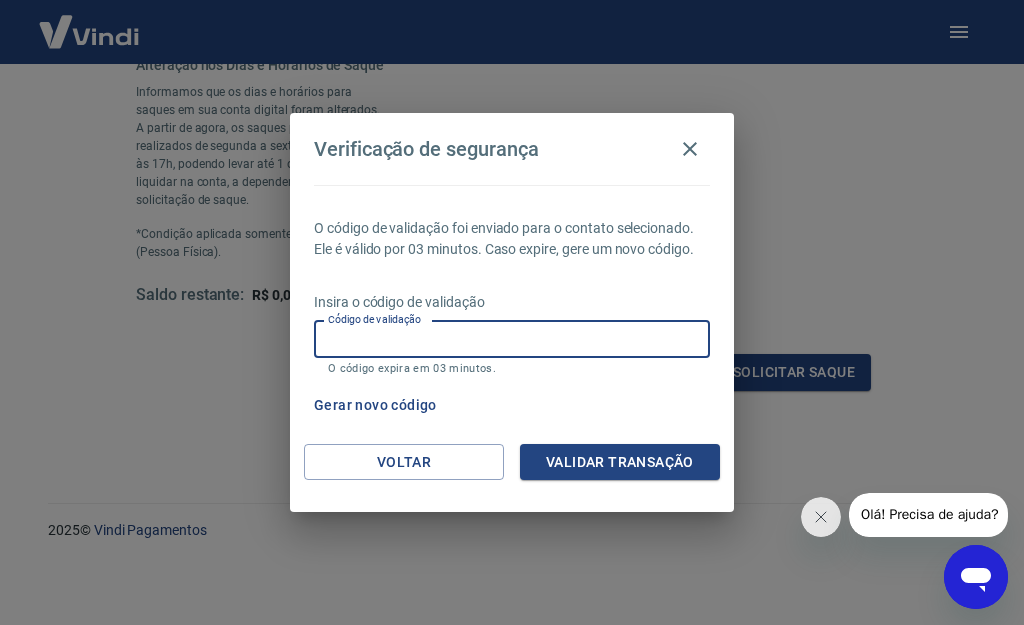 click on "Código de validação" at bounding box center [512, 339] 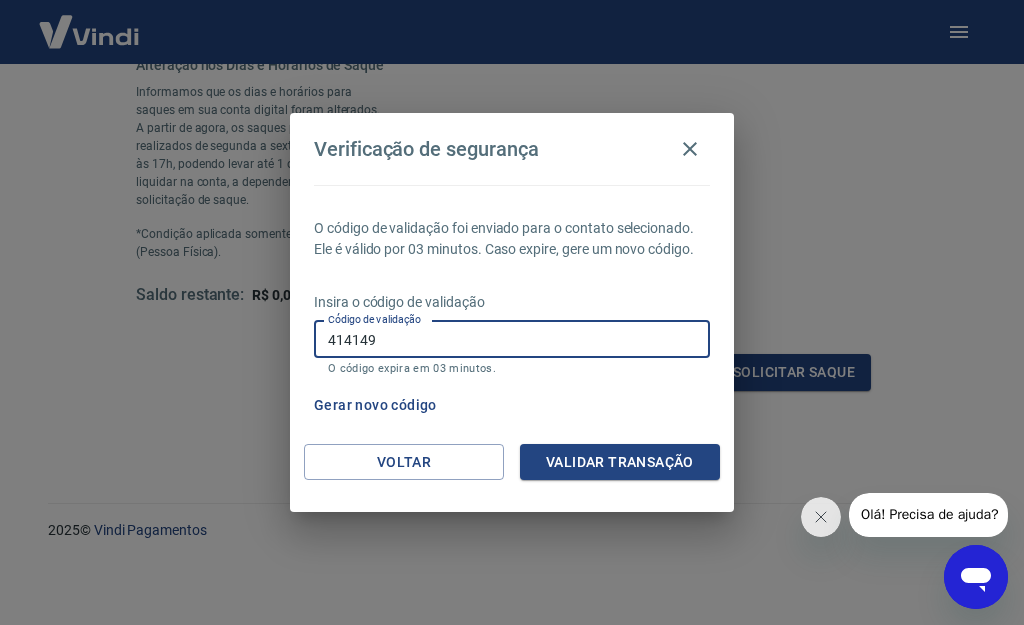 type on "414149" 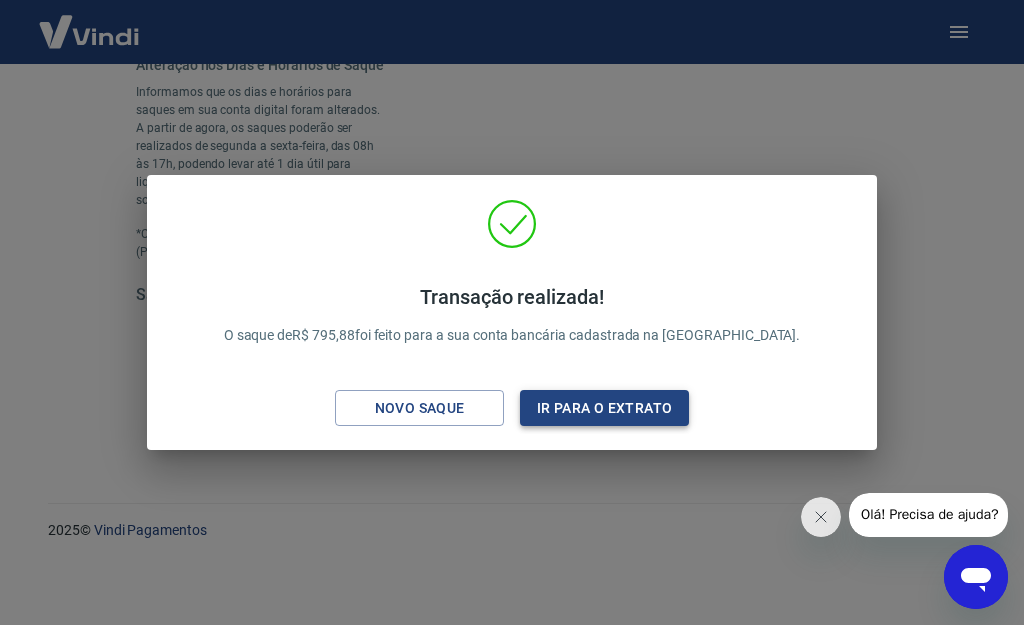click on "Ir para o extrato" at bounding box center [604, 408] 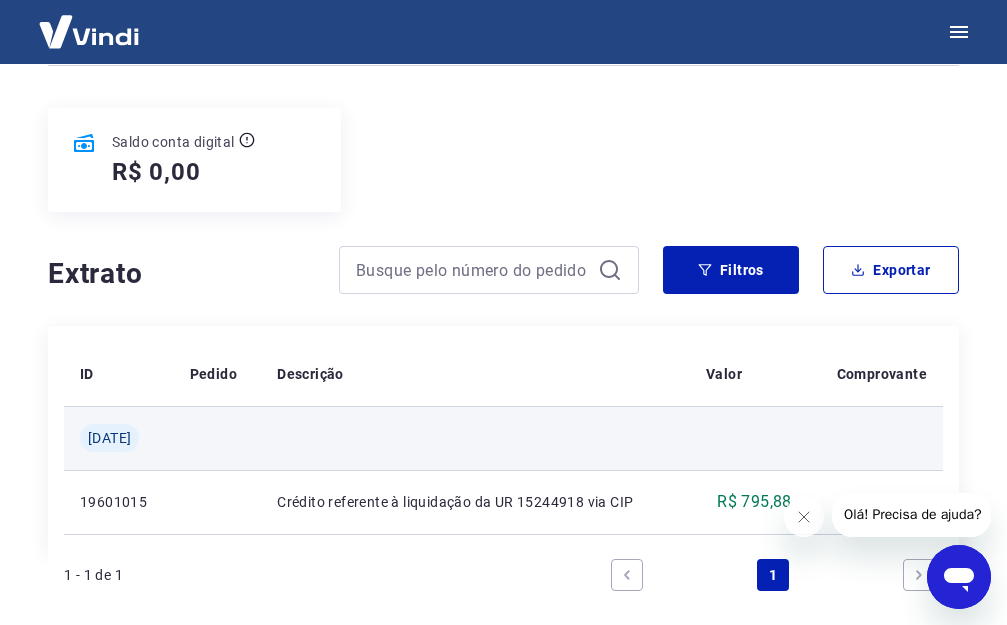 scroll, scrollTop: 117, scrollLeft: 0, axis: vertical 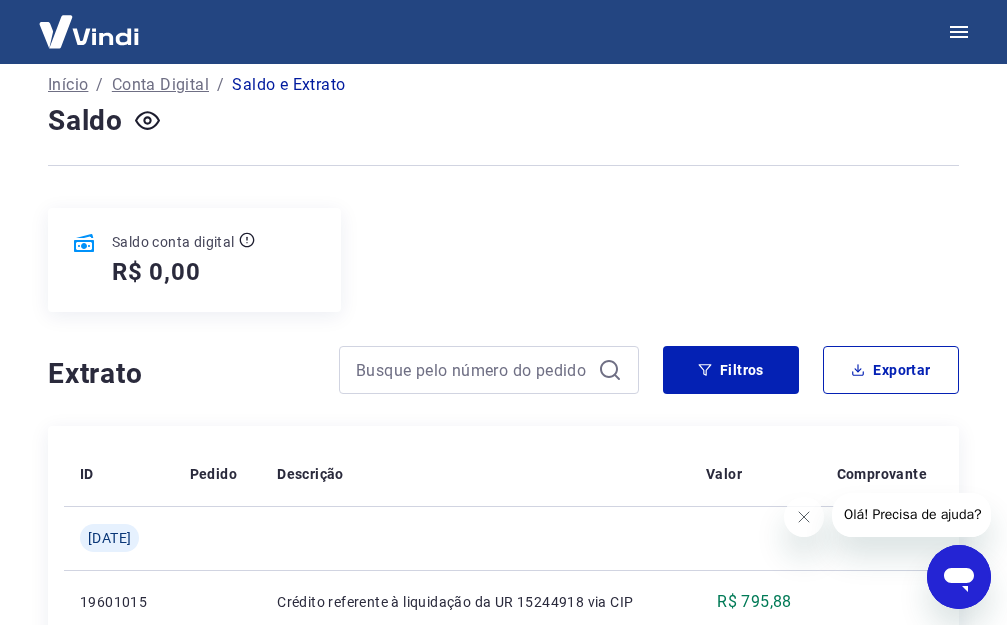 click on "Início" at bounding box center (68, 85) 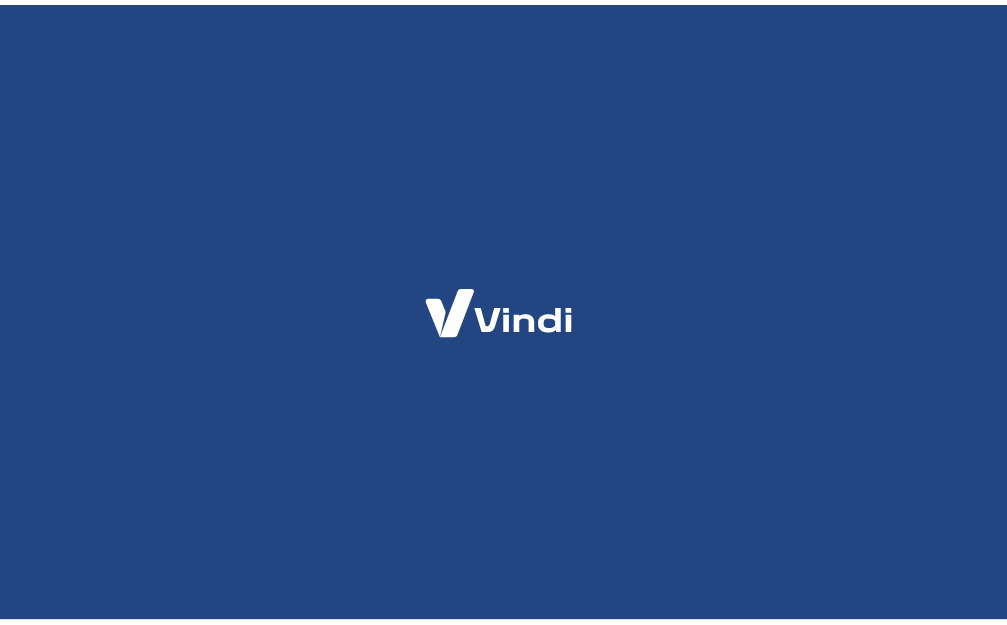 scroll, scrollTop: 0, scrollLeft: 0, axis: both 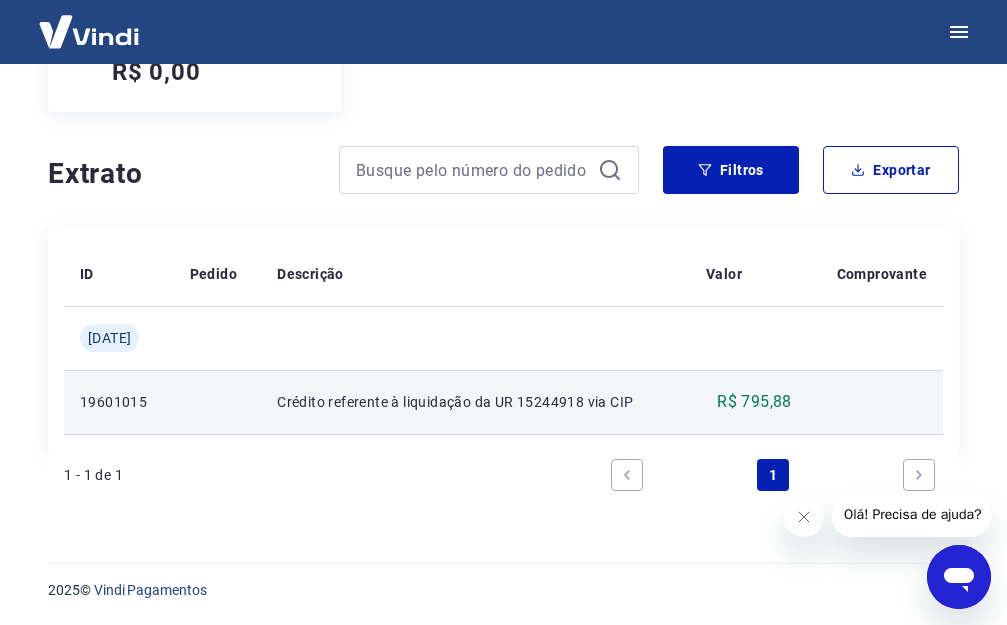 click on "Crédito referente à liquidação da UR 15244918 via CIP" at bounding box center [475, 402] 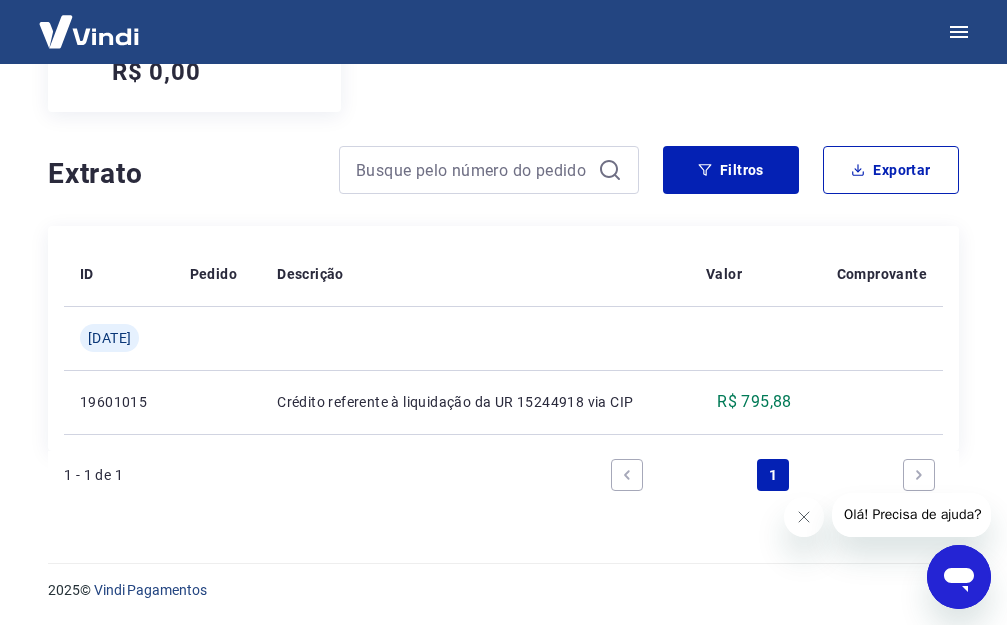 click at bounding box center (89, 31) 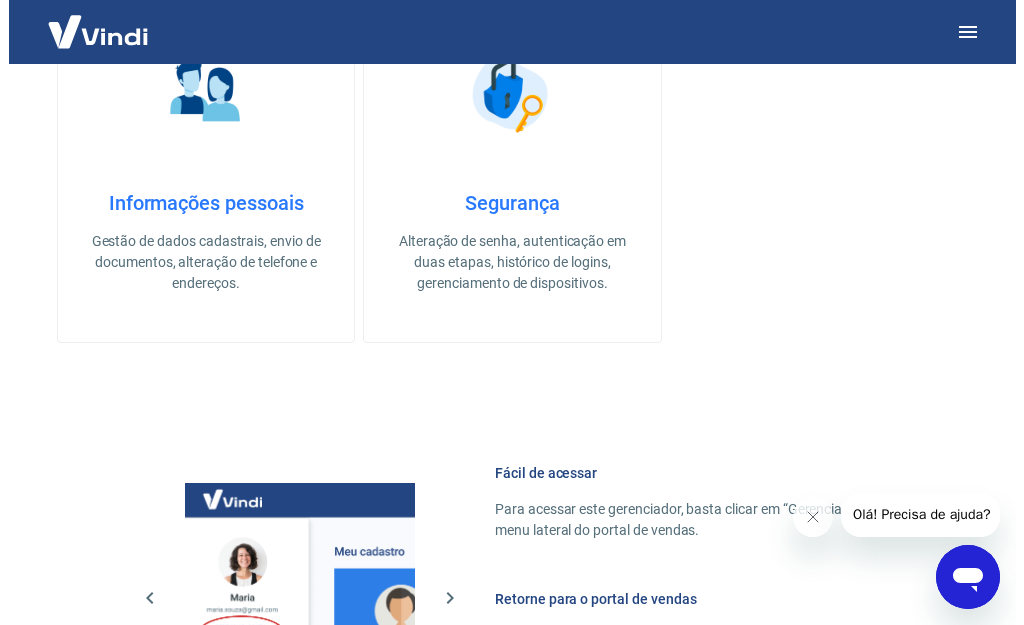 scroll, scrollTop: 0, scrollLeft: 0, axis: both 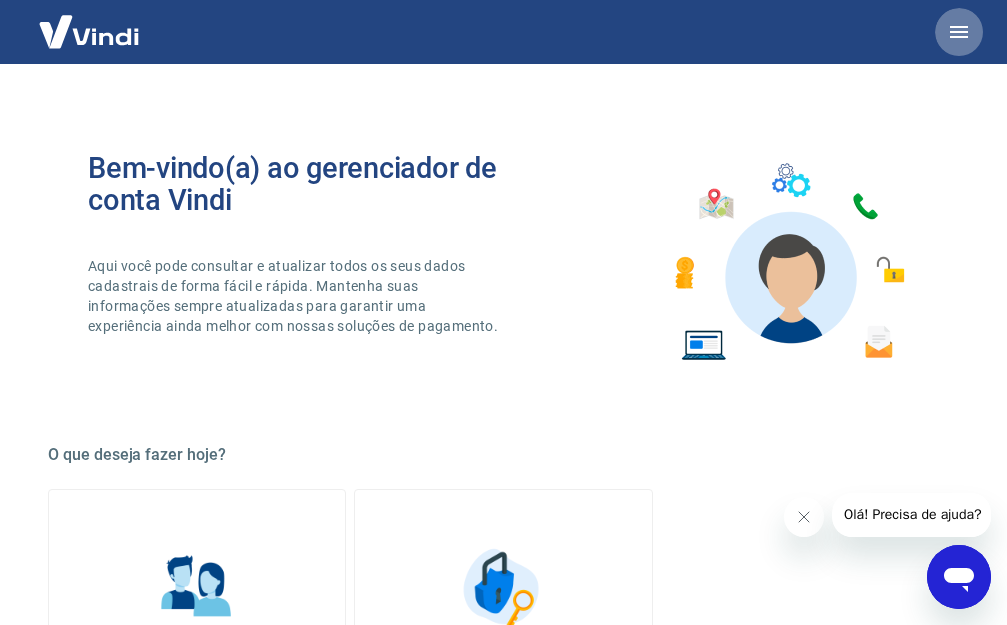 click 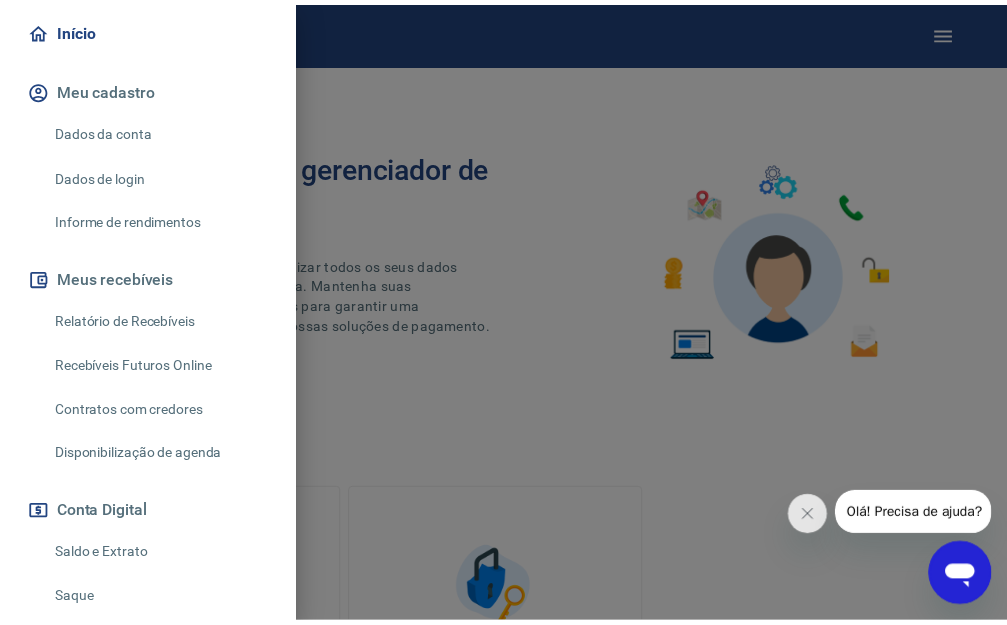 scroll, scrollTop: 355, scrollLeft: 0, axis: vertical 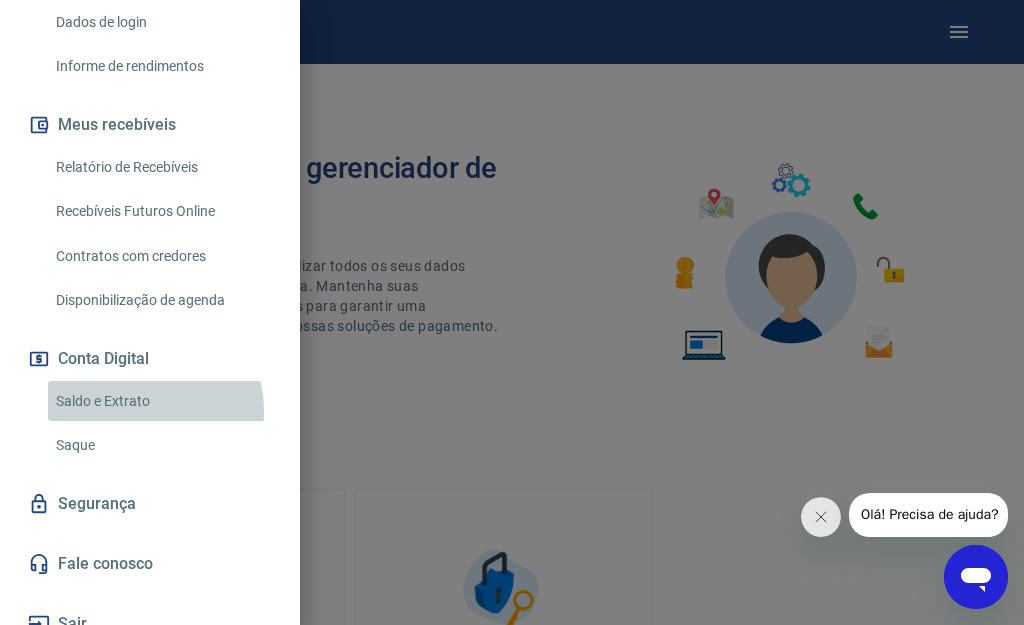 click on "Saldo e Extrato" at bounding box center (162, 401) 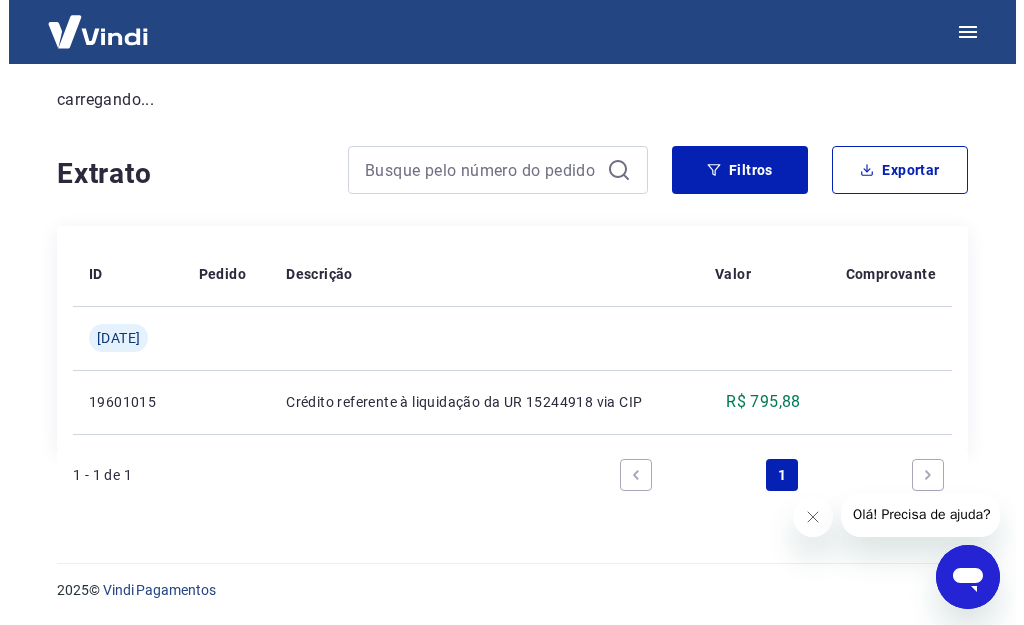 scroll, scrollTop: 0, scrollLeft: 0, axis: both 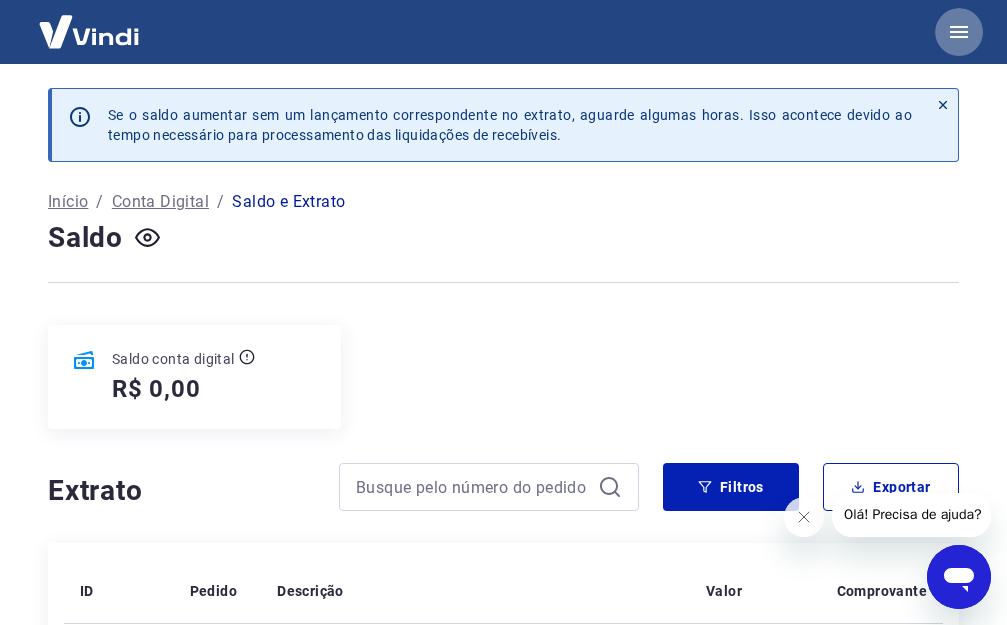 click 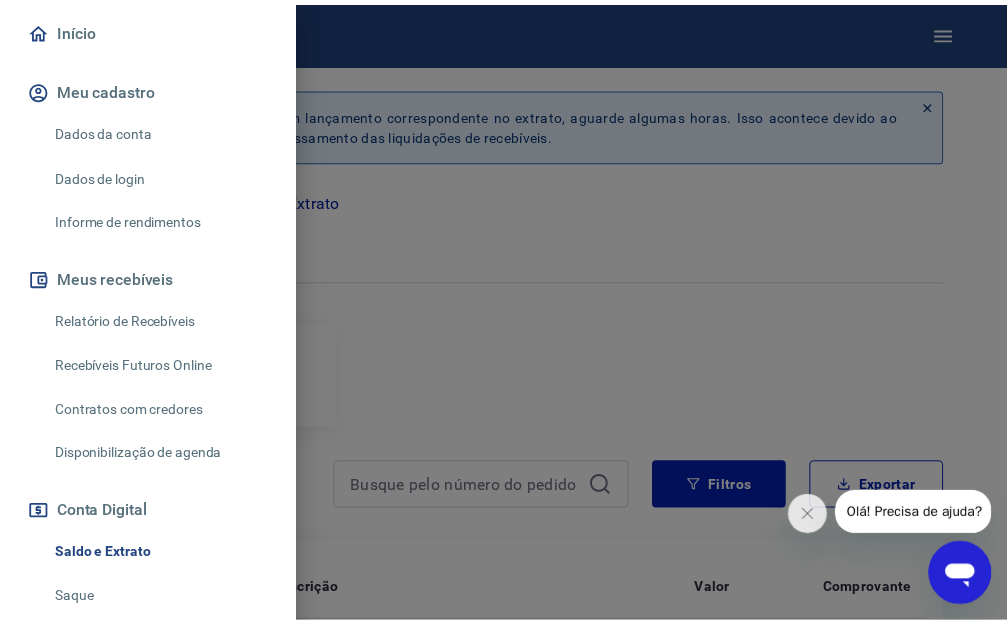 scroll, scrollTop: 355, scrollLeft: 0, axis: vertical 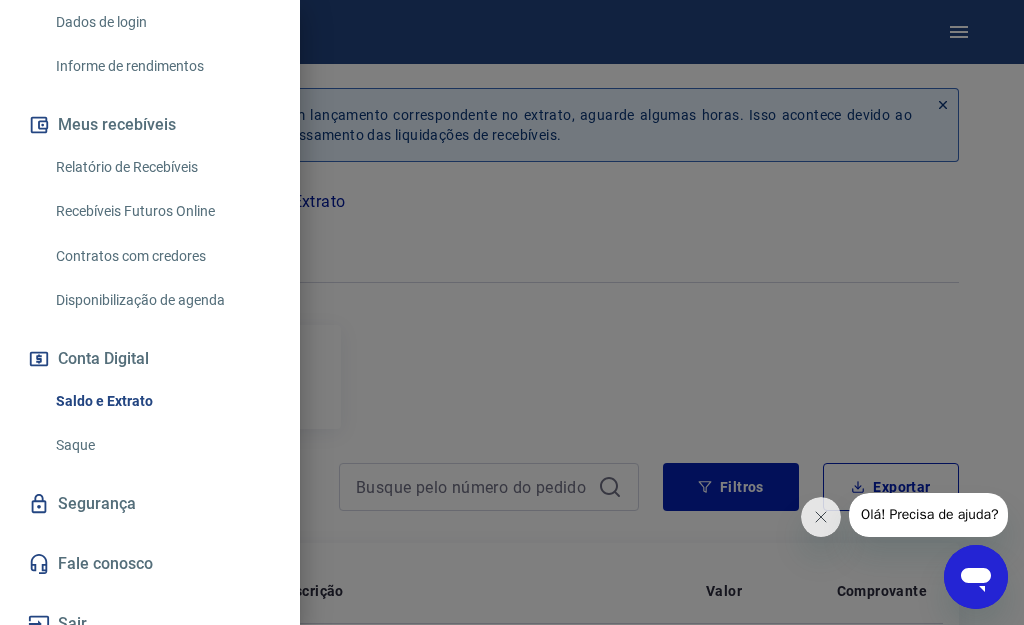 click on "Saque" at bounding box center [162, 445] 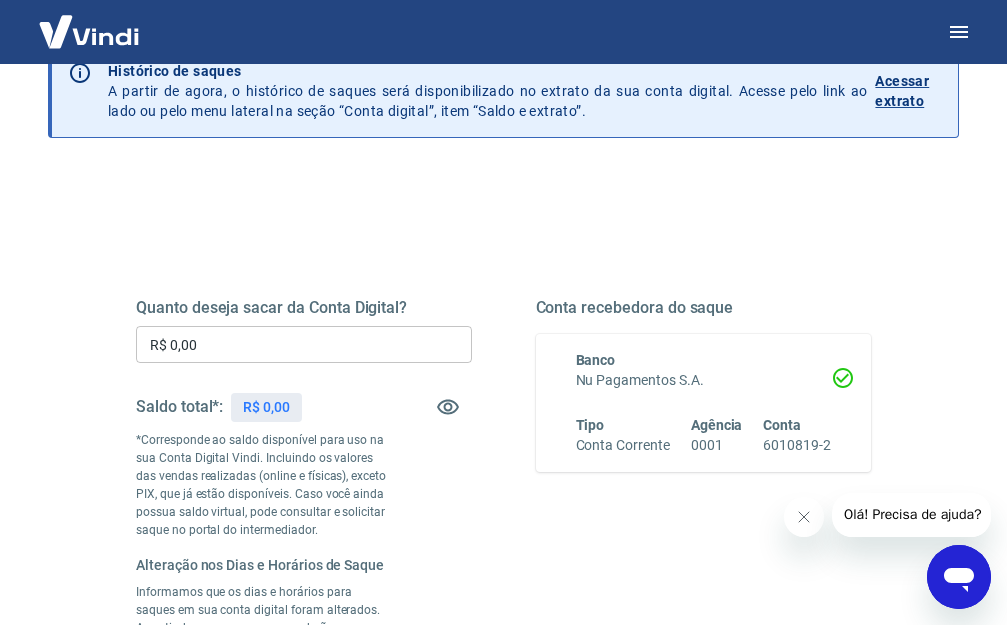 scroll, scrollTop: 0, scrollLeft: 0, axis: both 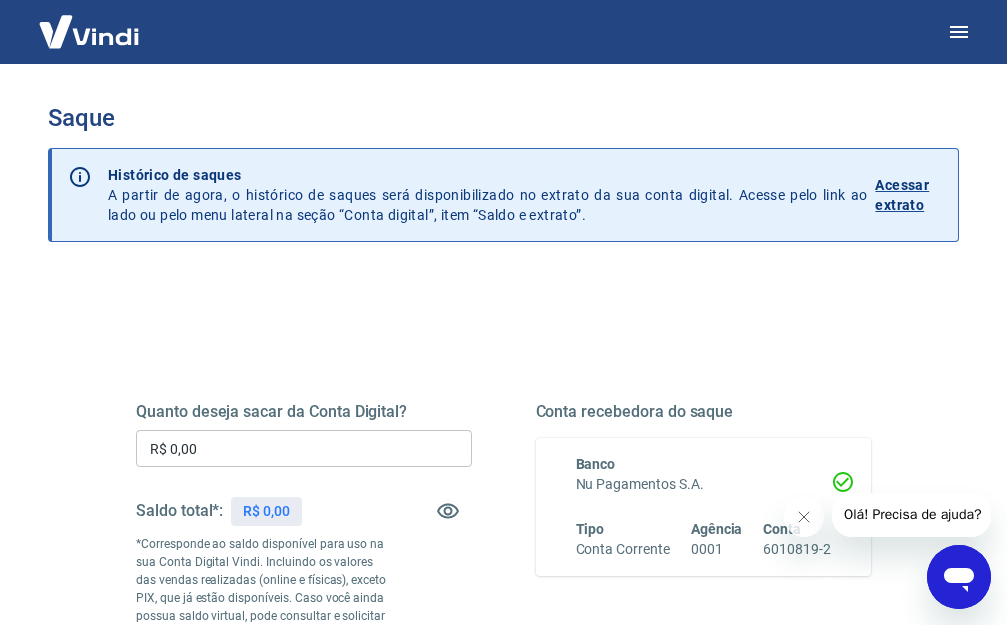 click on "Acessar extrato" at bounding box center [908, 195] 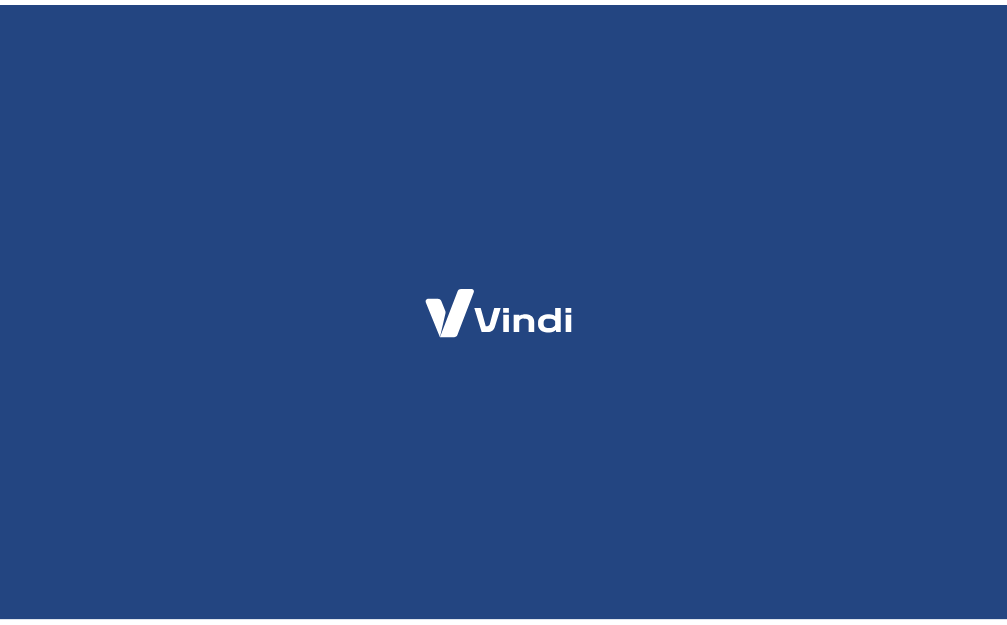 scroll, scrollTop: 0, scrollLeft: 0, axis: both 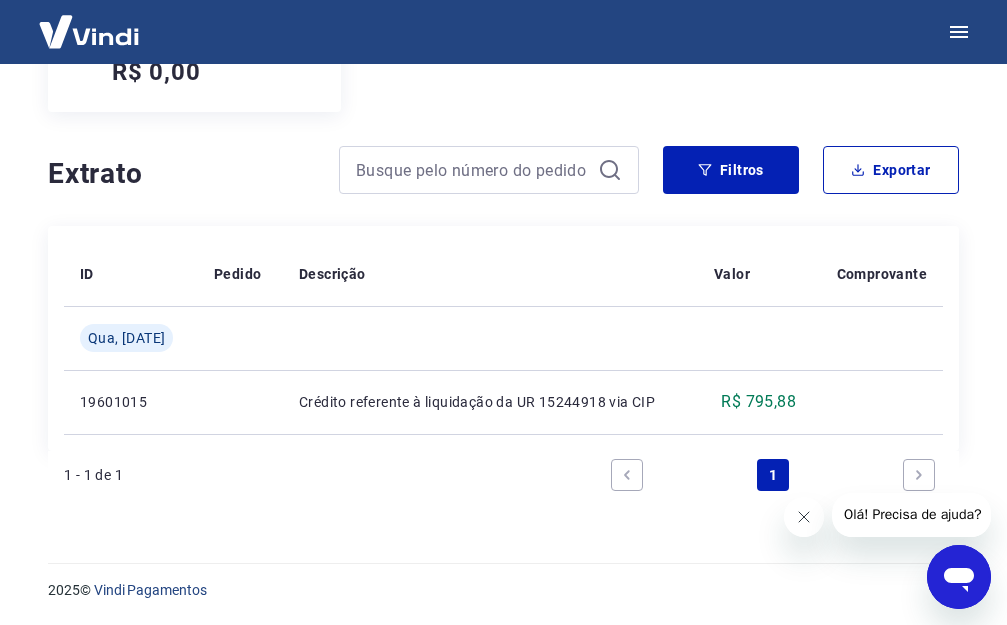 click 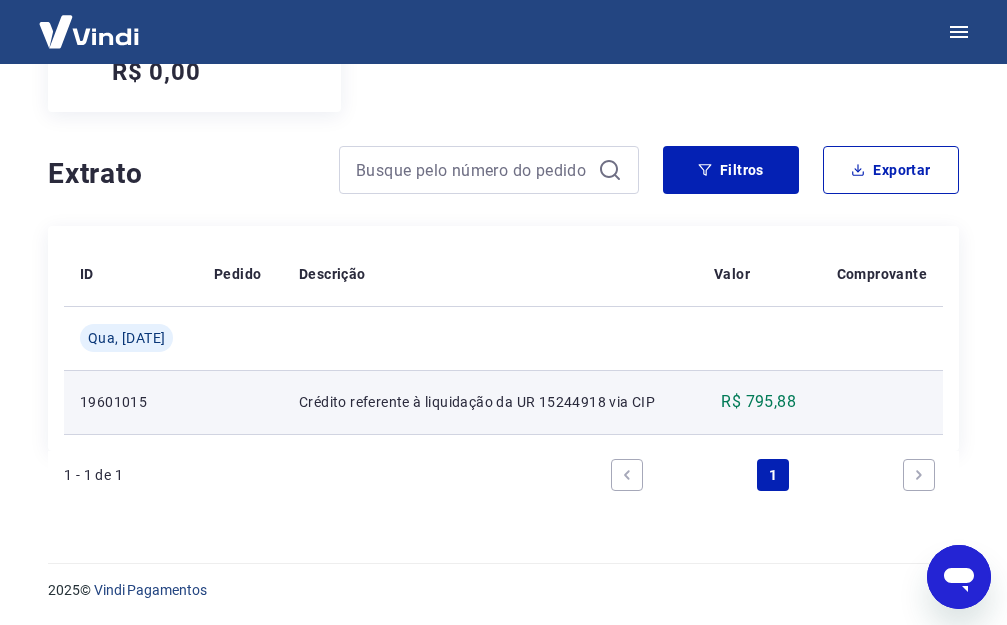 click on "Crédito referente à liquidação da UR 15244918 via CIP" at bounding box center [490, 402] 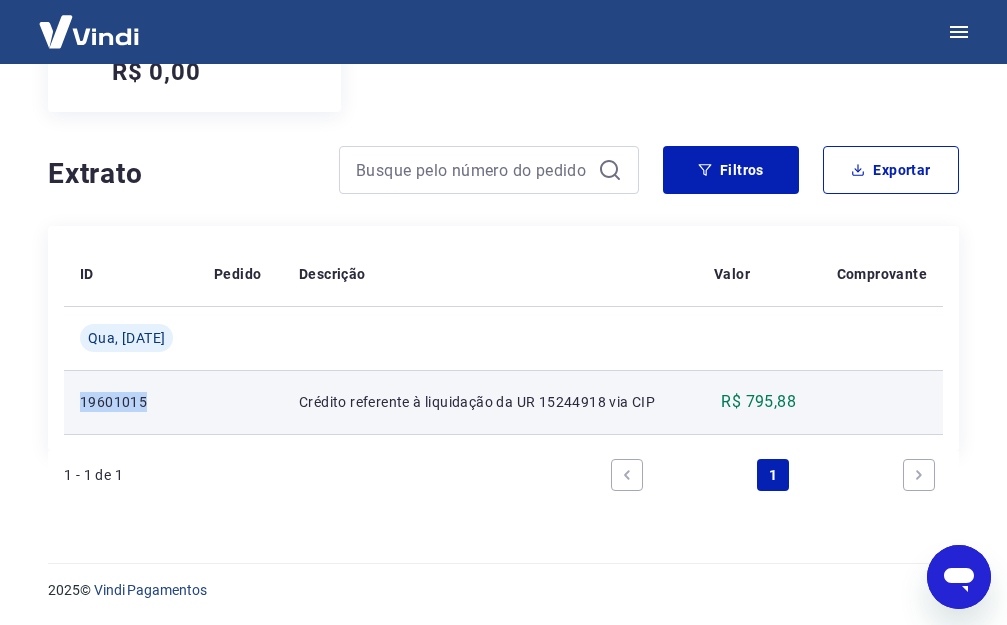 click on "19601015" at bounding box center (131, 402) 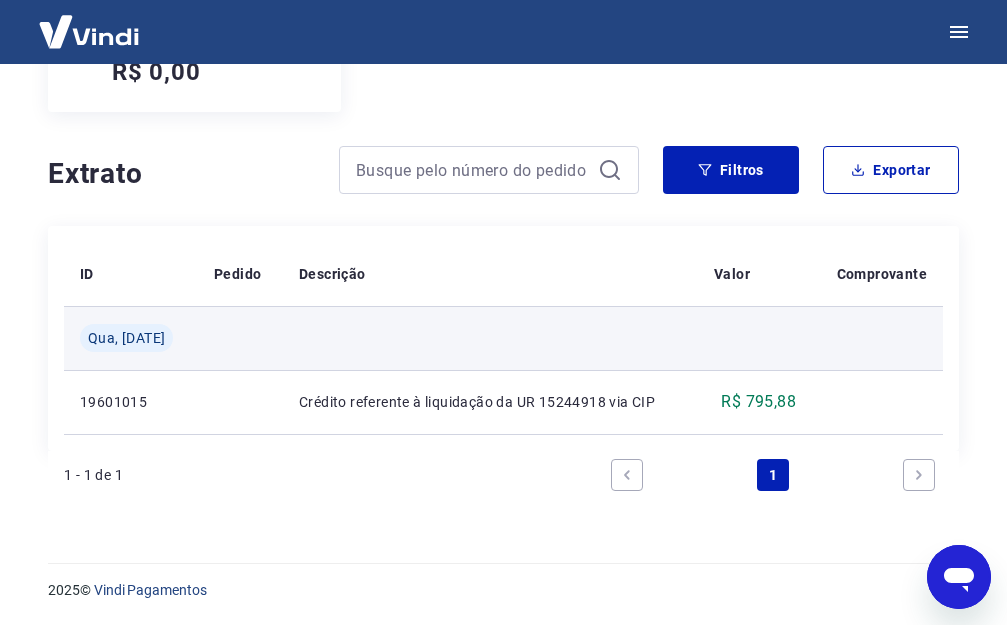 click at bounding box center (240, 338) 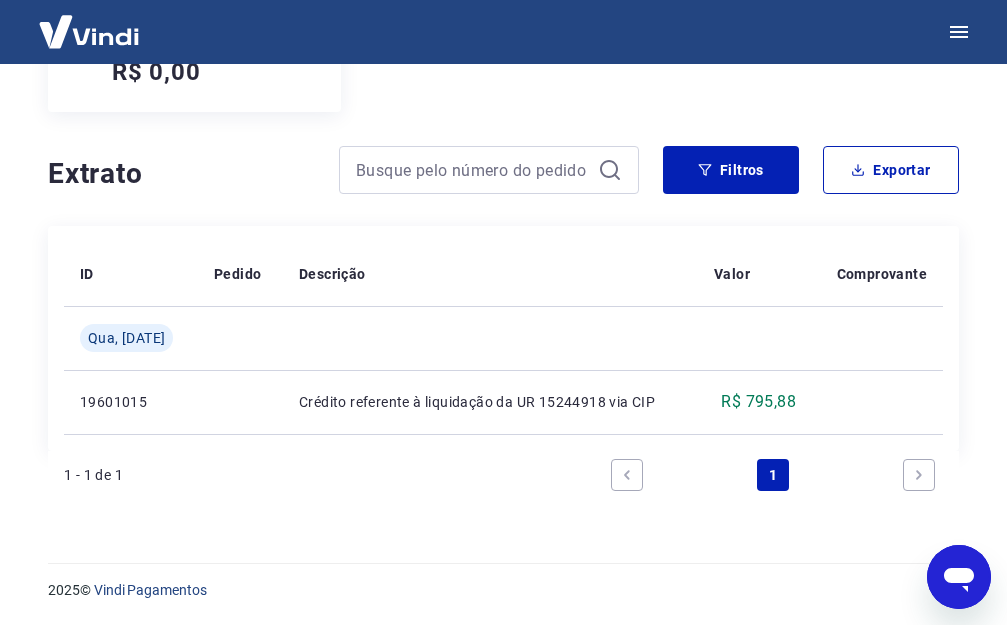 scroll, scrollTop: 0, scrollLeft: 0, axis: both 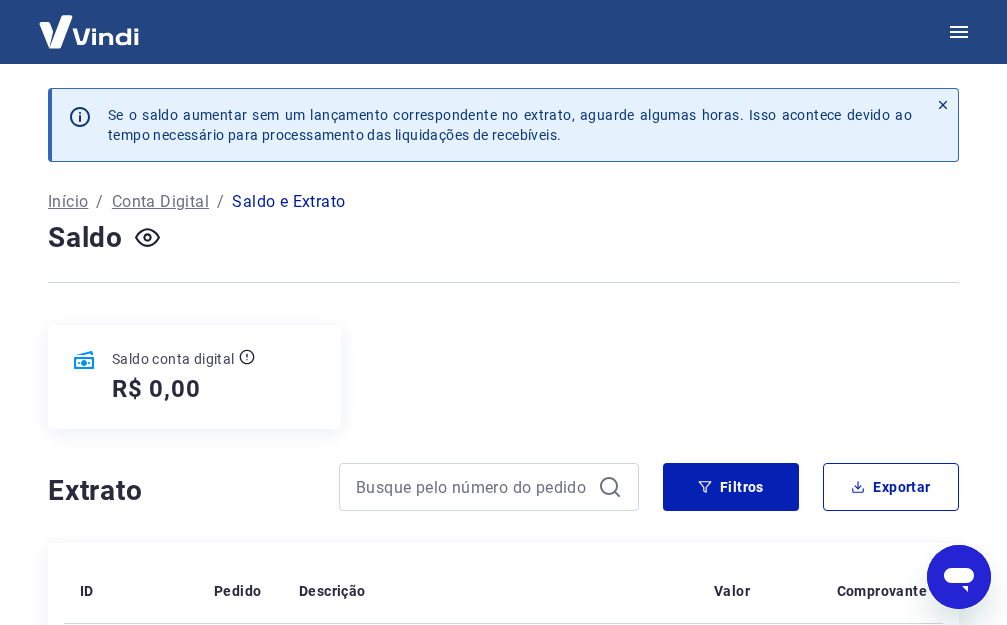 click on "Conta Digital" at bounding box center [160, 202] 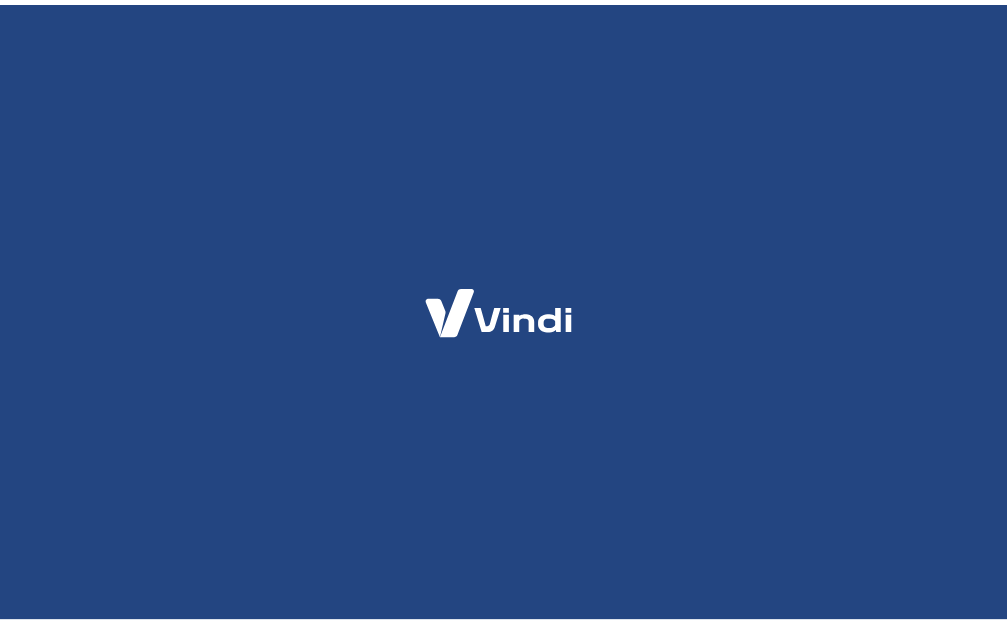 scroll, scrollTop: 0, scrollLeft: 0, axis: both 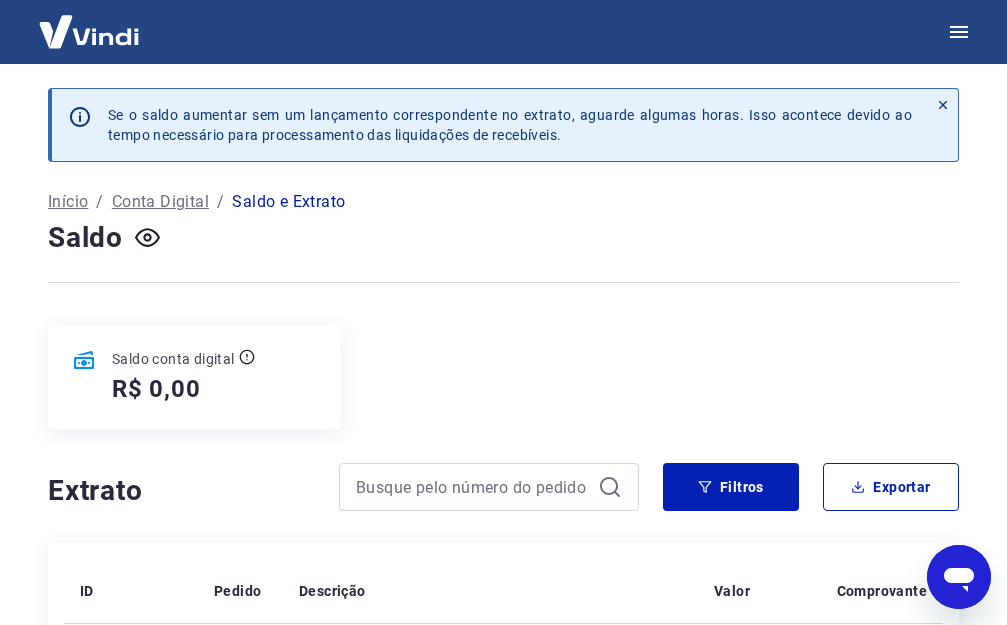 click on "Início" at bounding box center [68, 202] 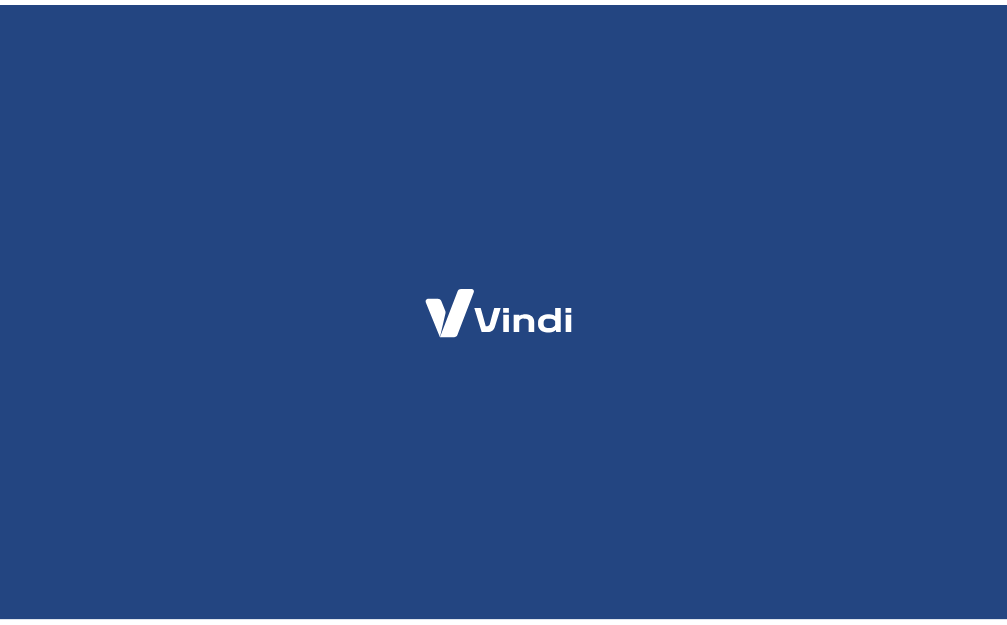 scroll, scrollTop: 0, scrollLeft: 0, axis: both 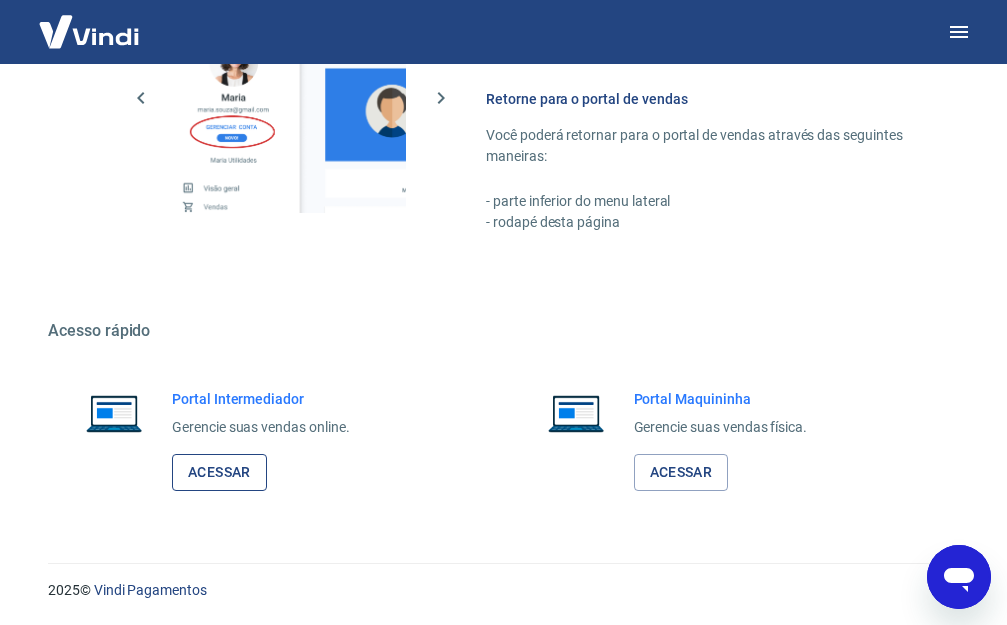 click on "Acessar" at bounding box center (219, 472) 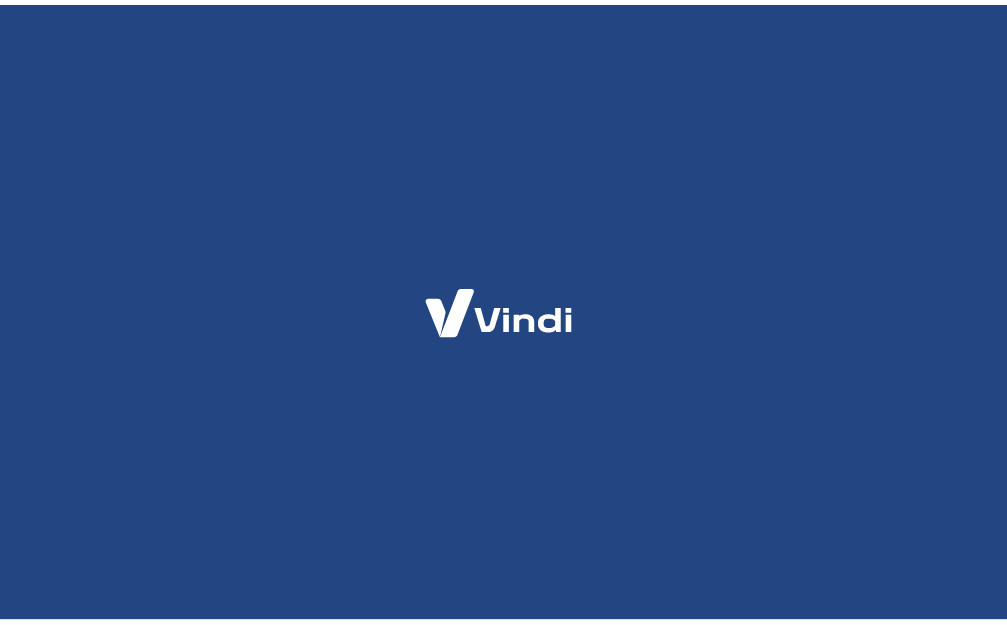 scroll, scrollTop: 0, scrollLeft: 0, axis: both 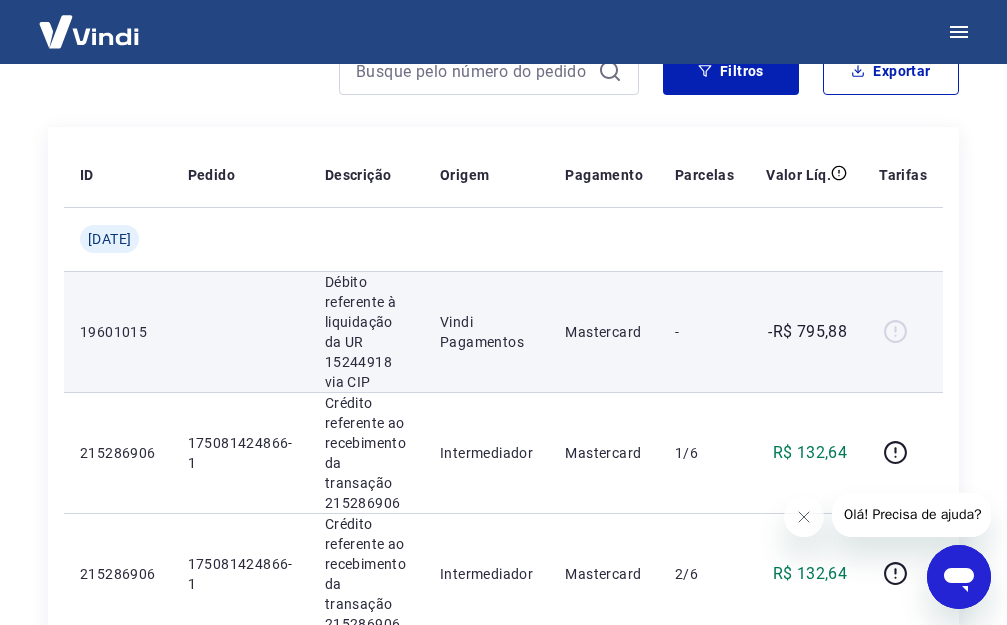click at bounding box center [240, 331] 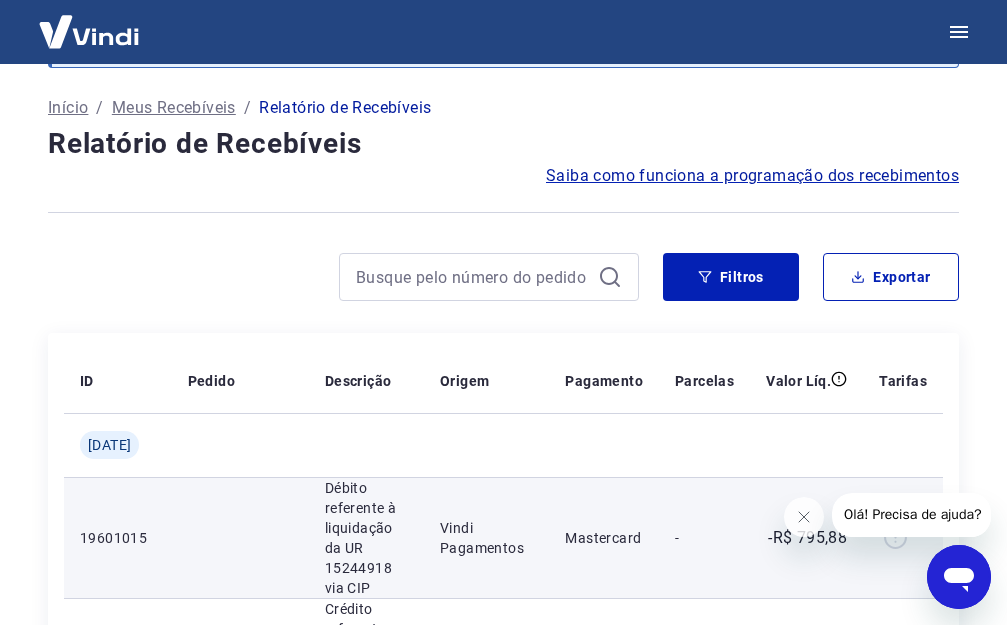 scroll, scrollTop: 294, scrollLeft: 0, axis: vertical 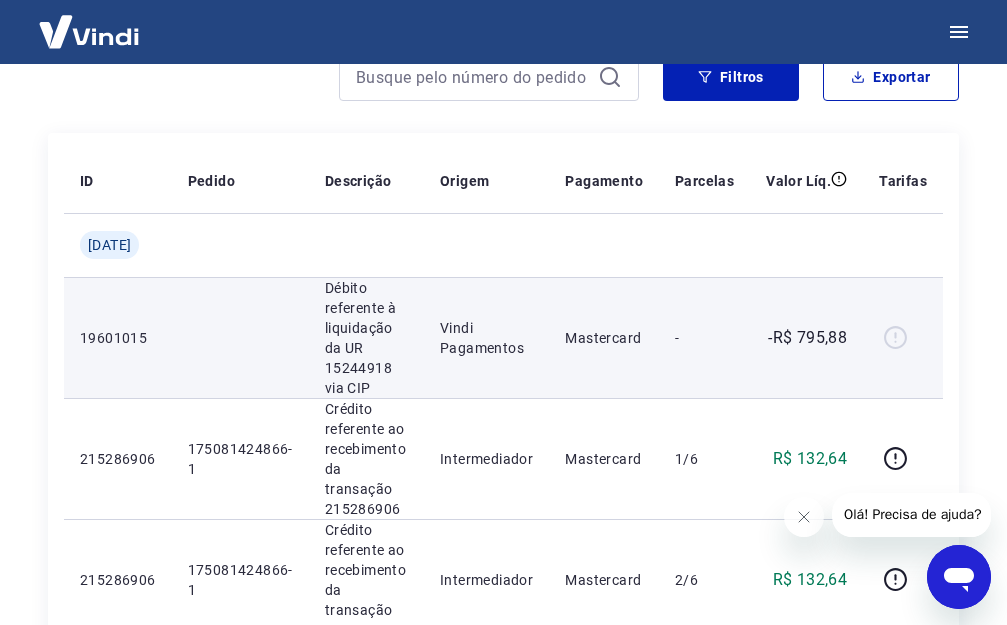 drag, startPoint x: 801, startPoint y: 338, endPoint x: 875, endPoint y: 331, distance: 74.330345 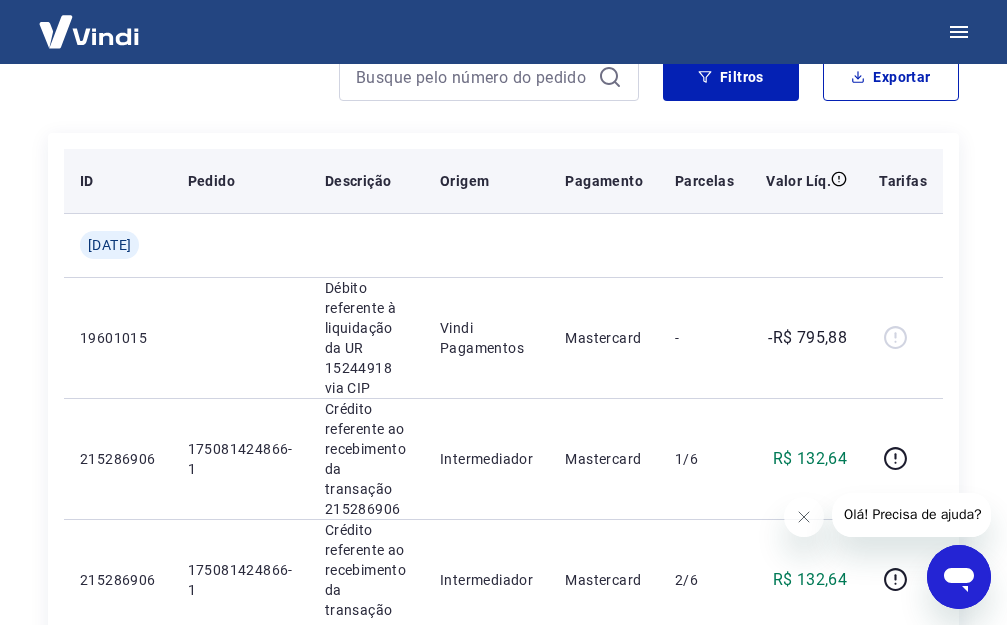 scroll, scrollTop: 94, scrollLeft: 0, axis: vertical 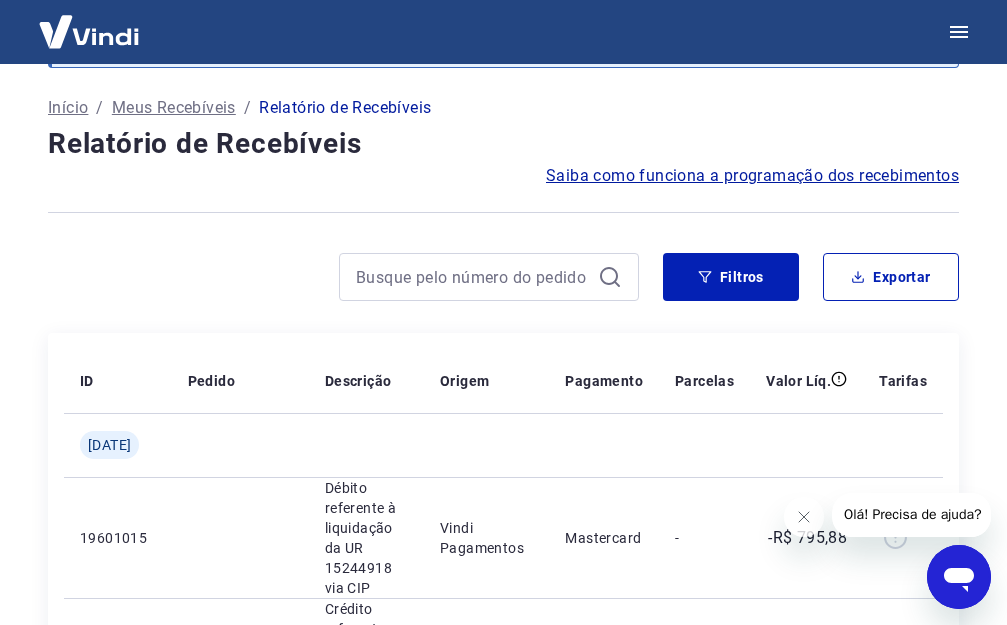 click on "Saiba como funciona a programação dos recebimentos" at bounding box center (752, 176) 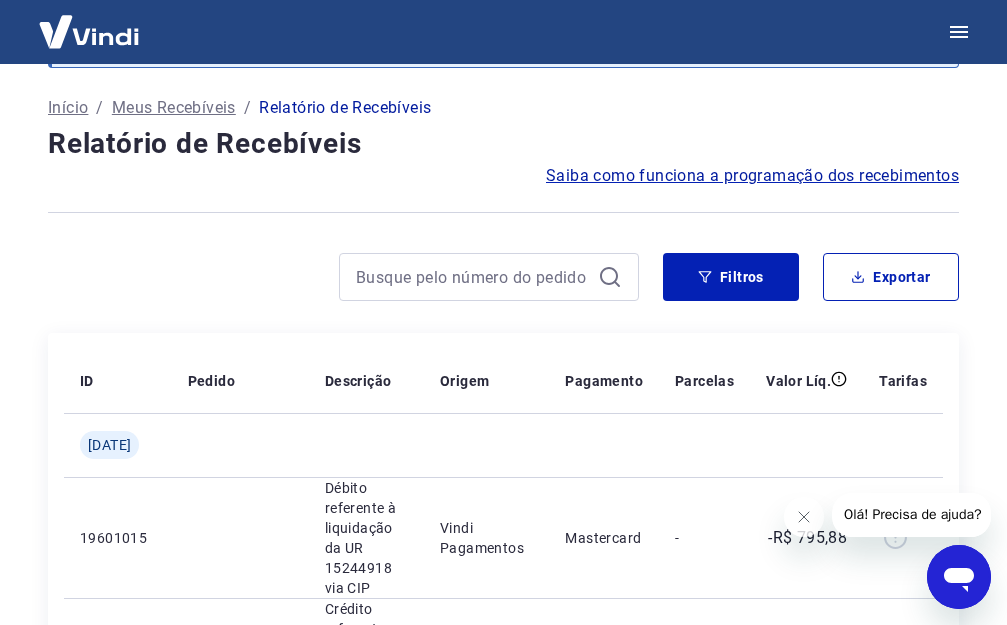 click on "Meus Recebíveis" at bounding box center (174, 108) 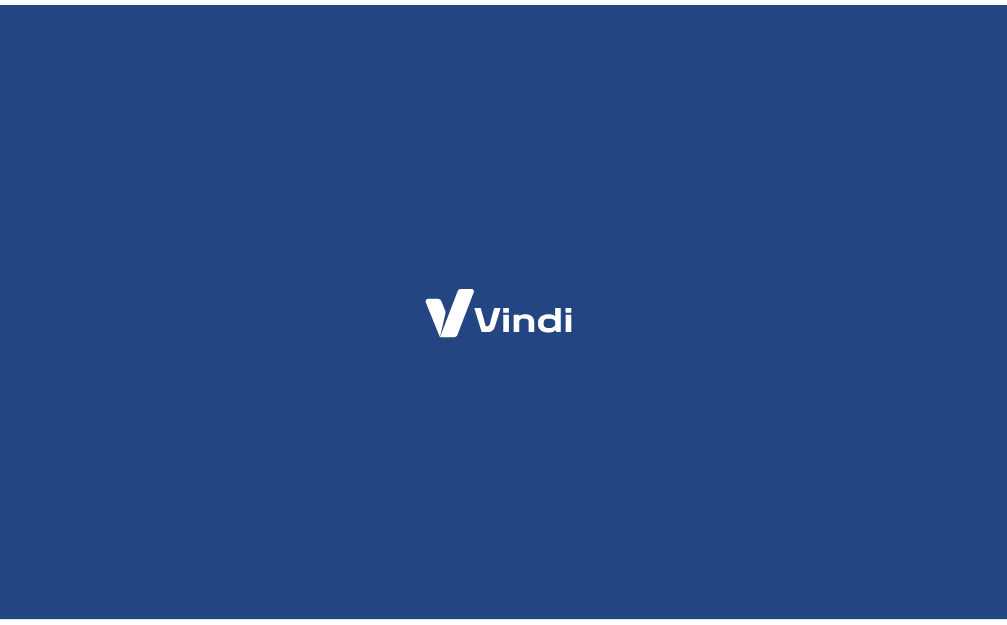 scroll, scrollTop: 0, scrollLeft: 0, axis: both 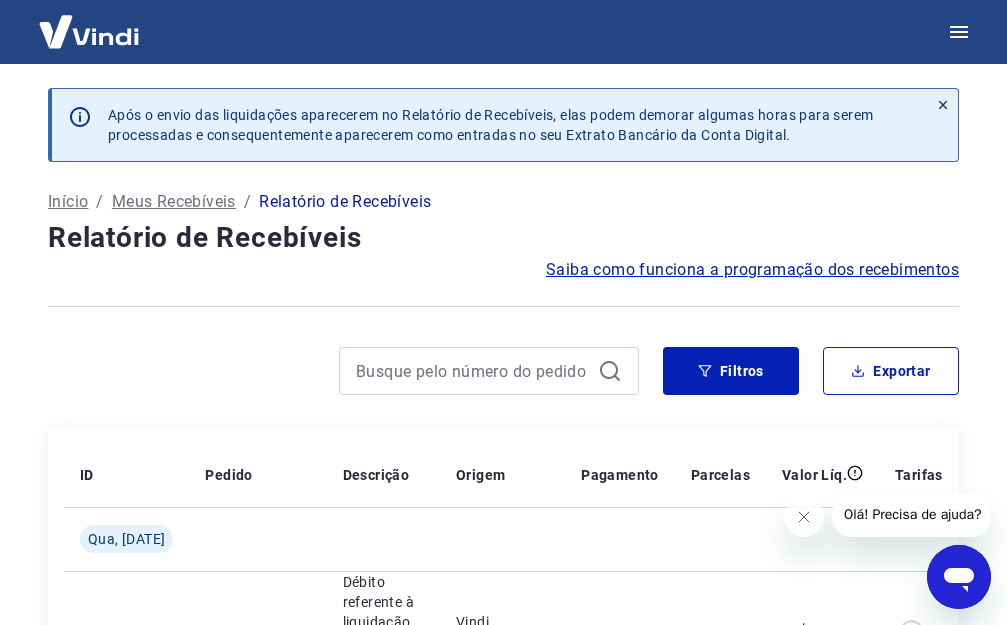 click on "Início" at bounding box center (68, 202) 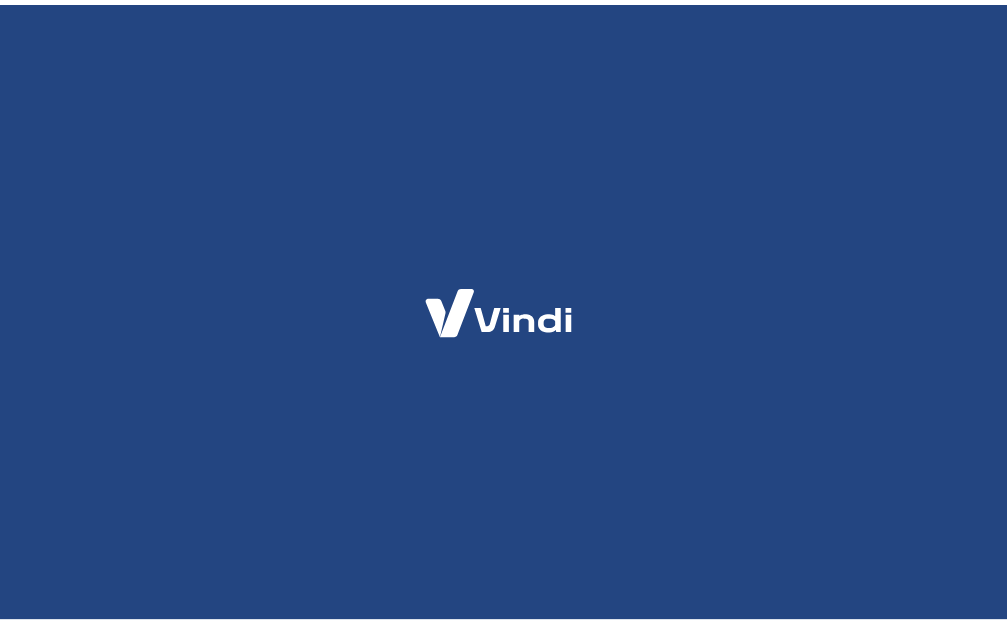 scroll, scrollTop: 0, scrollLeft: 0, axis: both 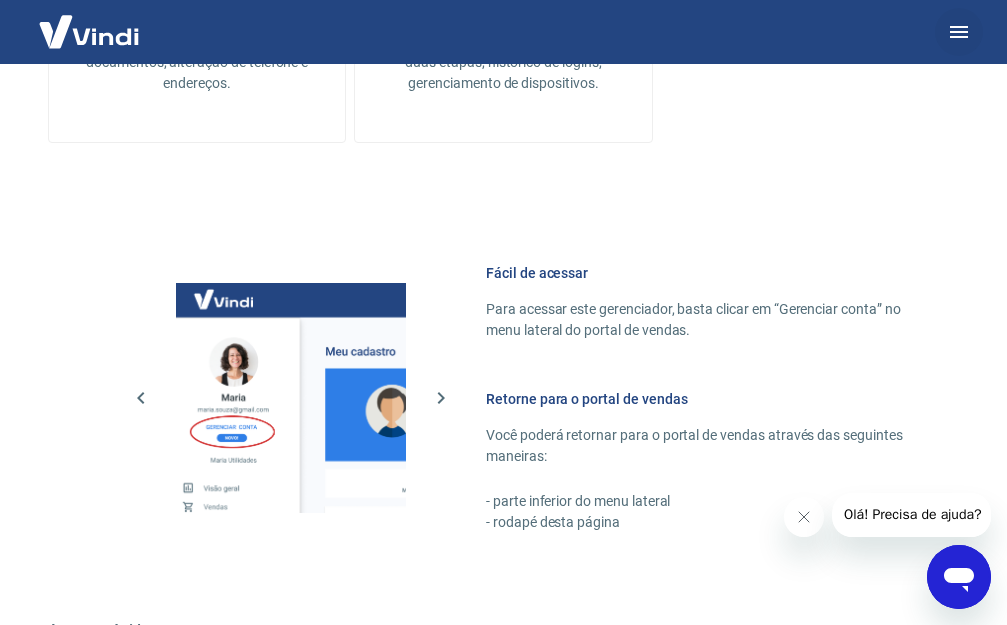 click 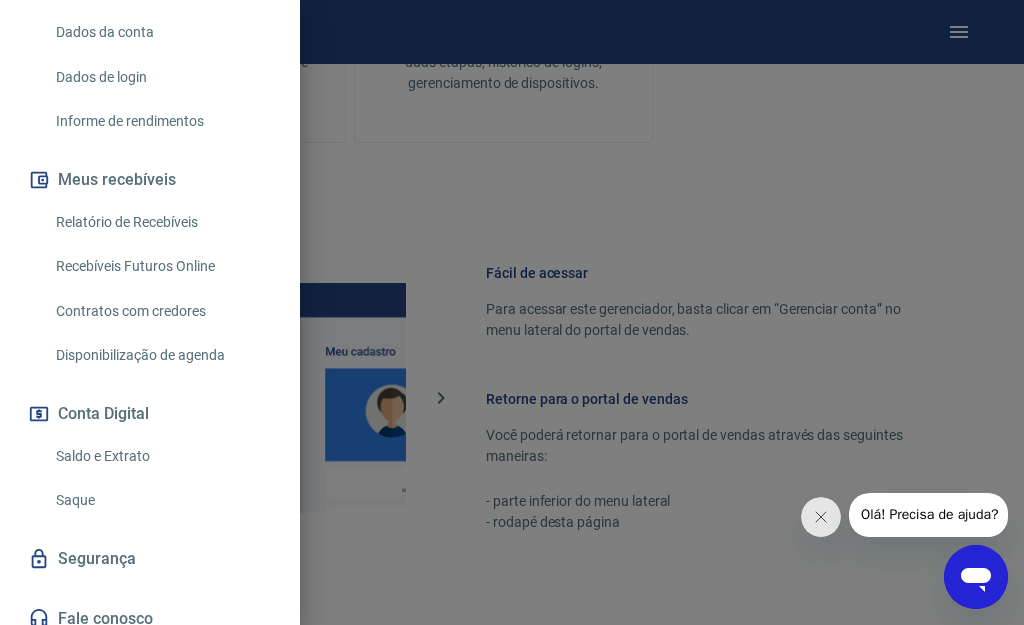 scroll, scrollTop: 355, scrollLeft: 0, axis: vertical 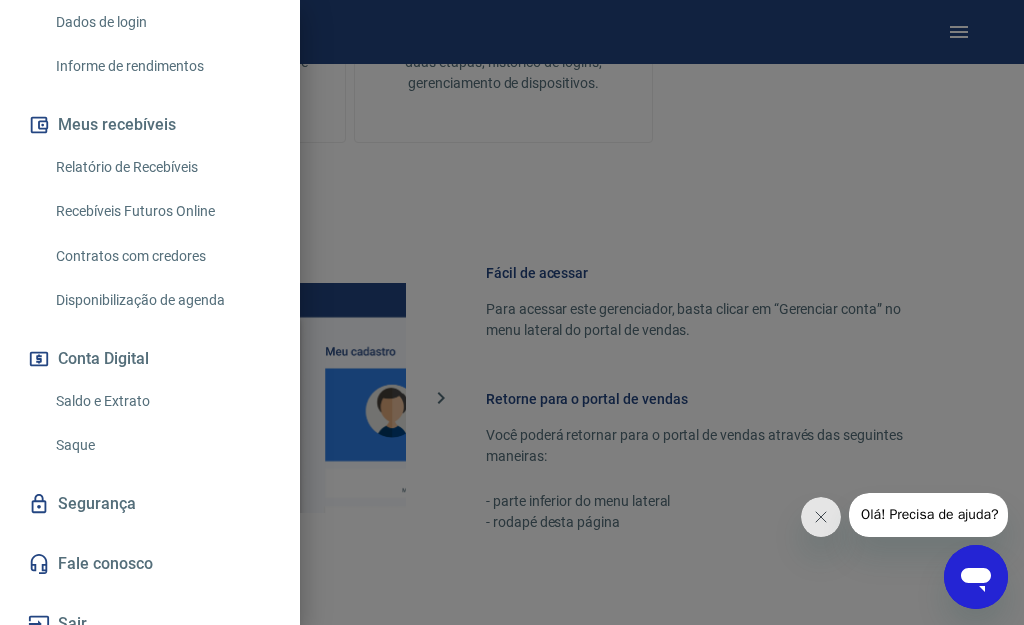 click on "Saque" at bounding box center [162, 445] 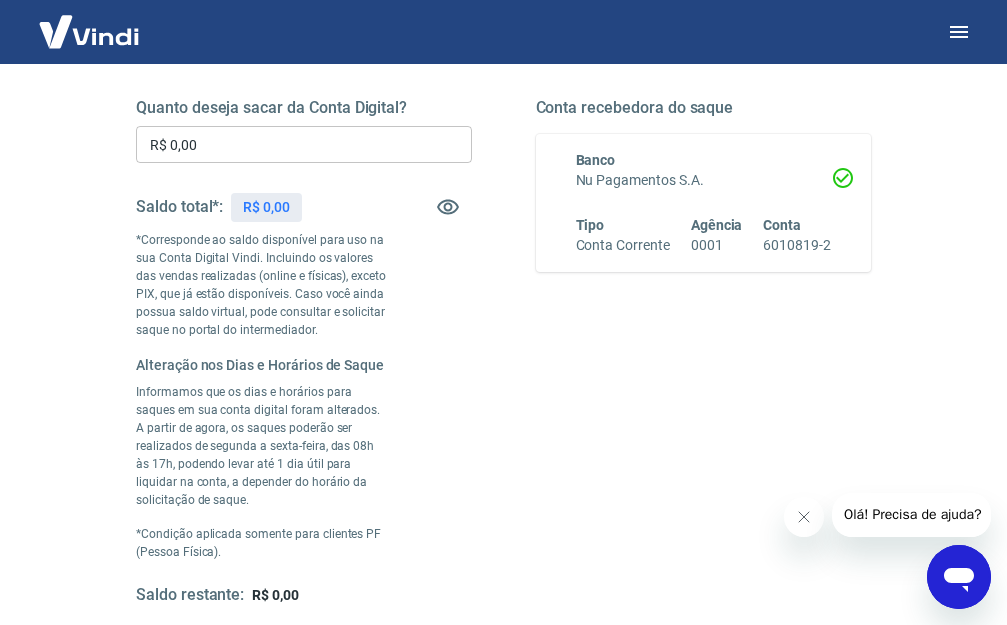 scroll, scrollTop: 204, scrollLeft: 0, axis: vertical 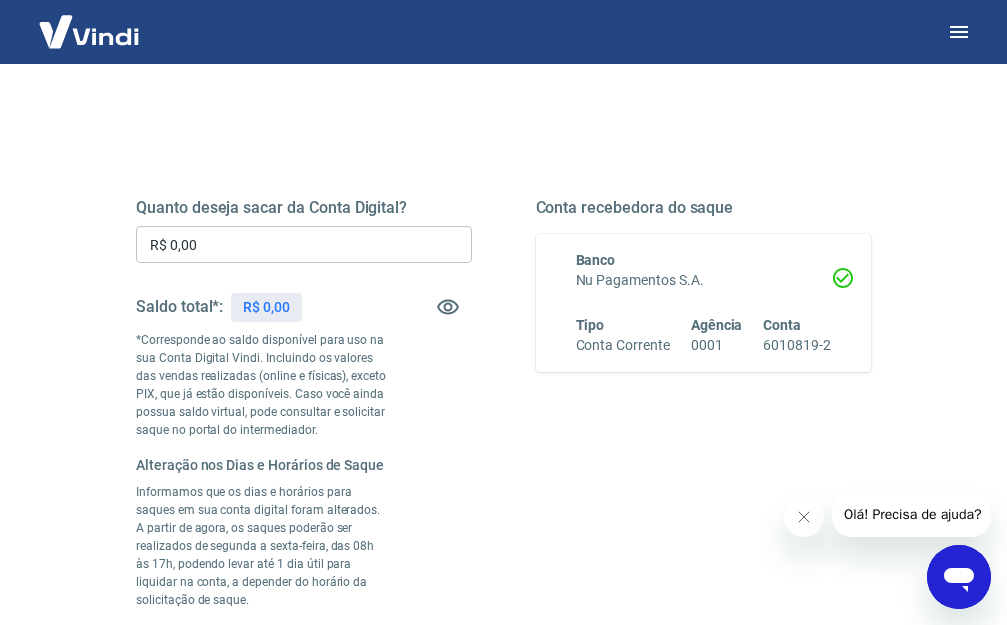 click on "R$ 0,00" at bounding box center (266, 307) 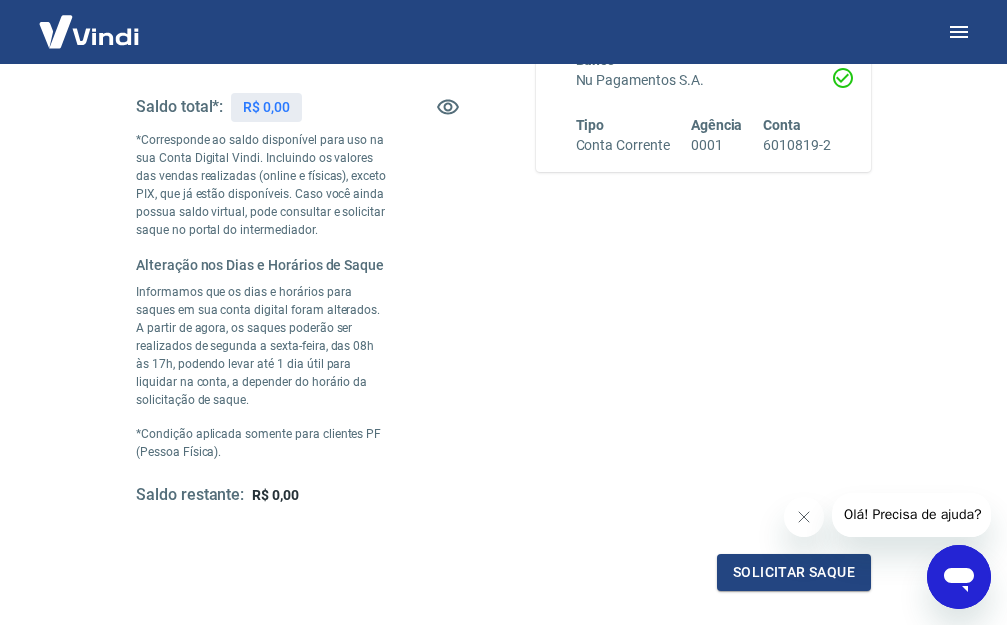 scroll, scrollTop: 0, scrollLeft: 0, axis: both 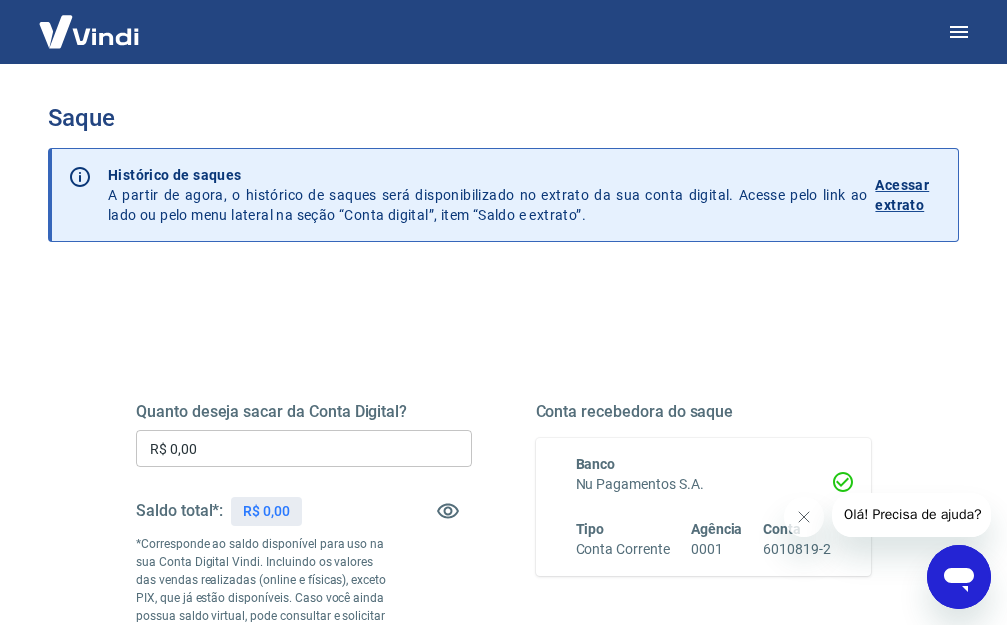 click on "Acessar extrato" at bounding box center [908, 195] 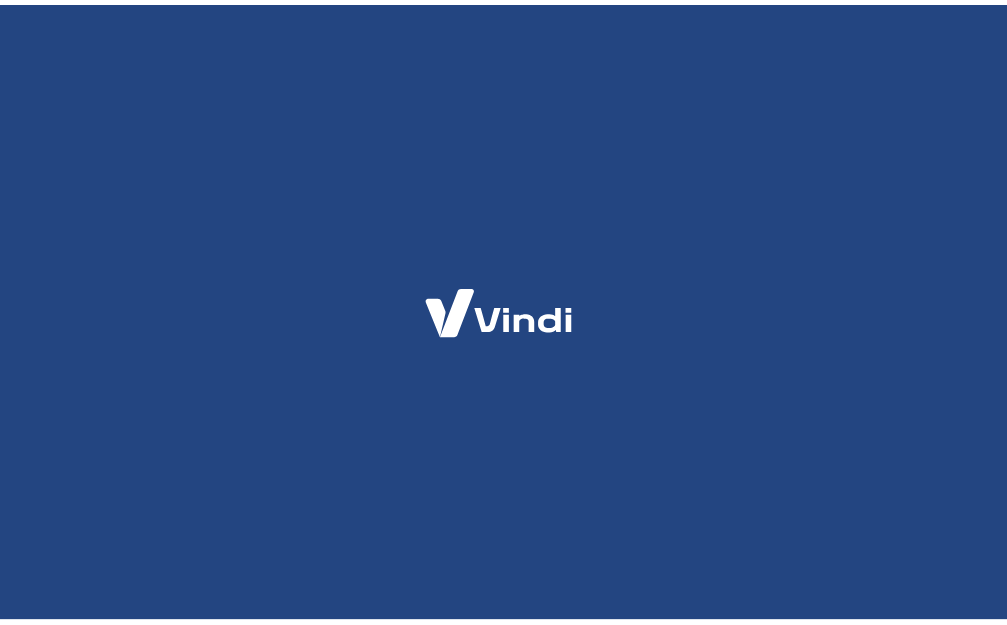 scroll, scrollTop: 0, scrollLeft: 0, axis: both 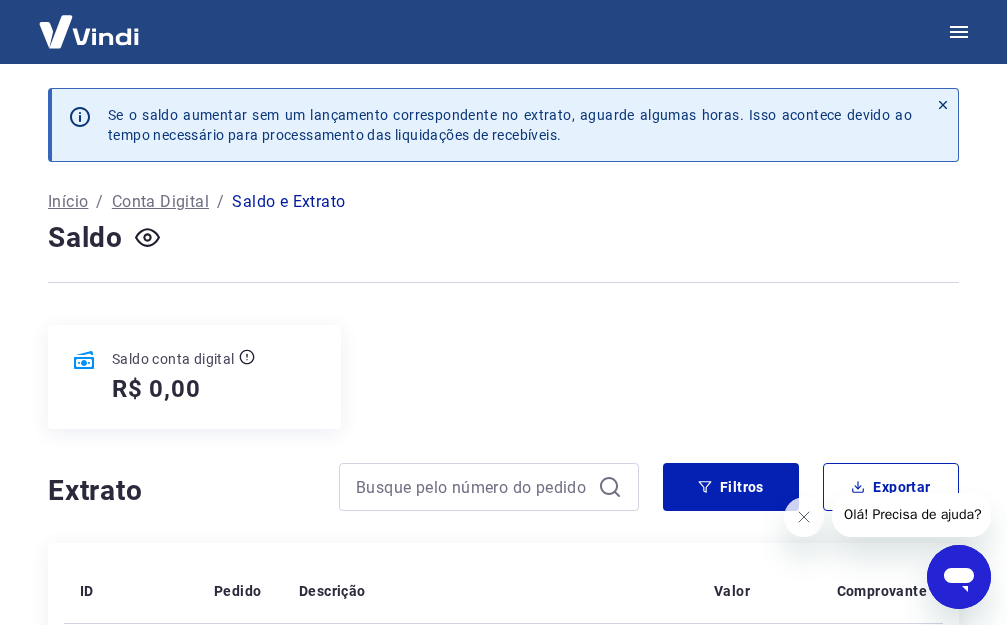 click on "Conta Digital" at bounding box center [160, 202] 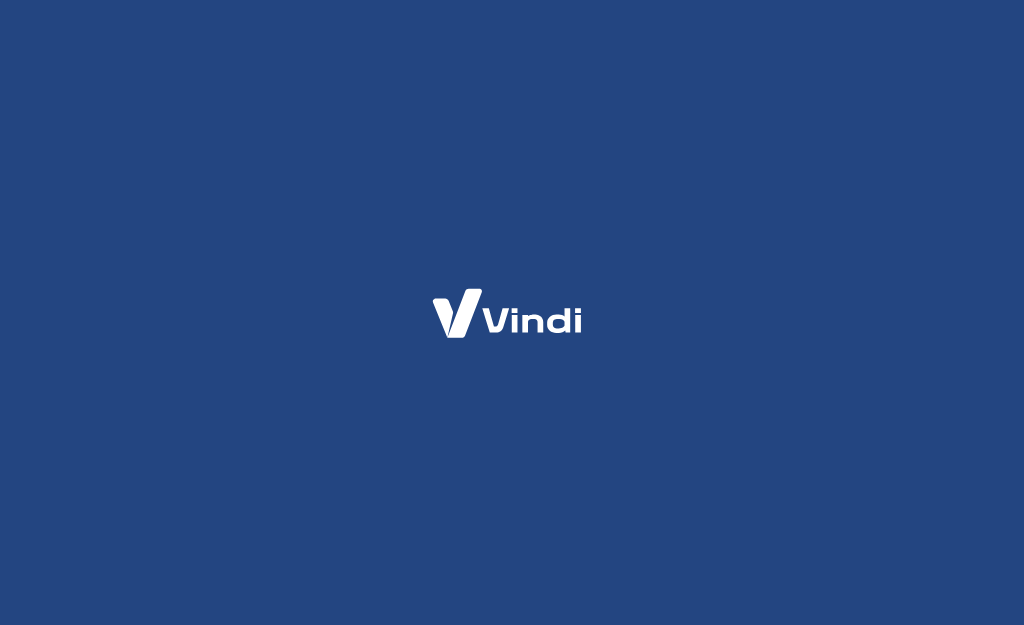 scroll, scrollTop: 0, scrollLeft: 0, axis: both 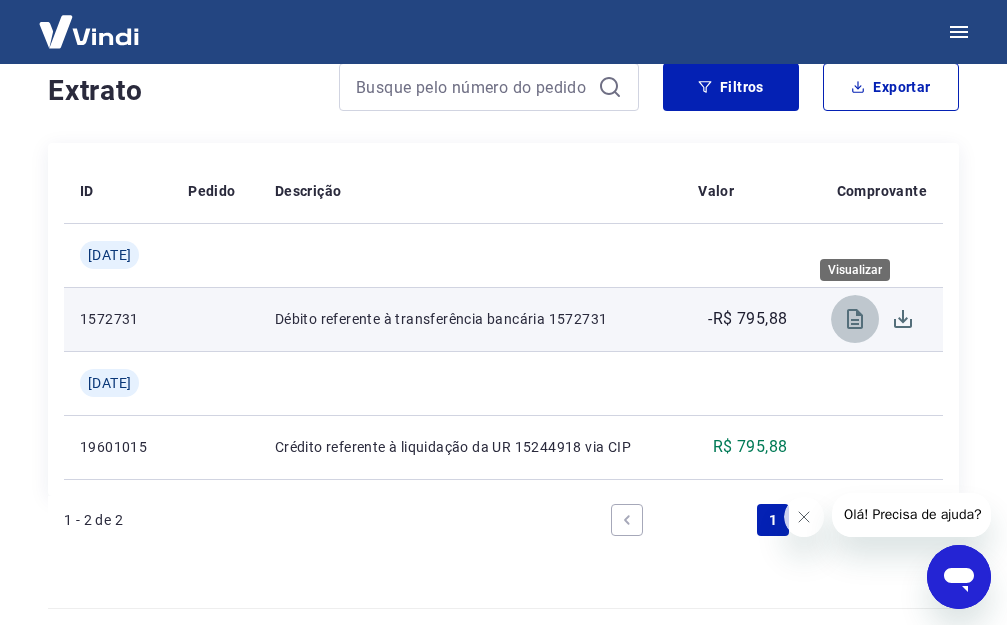 click 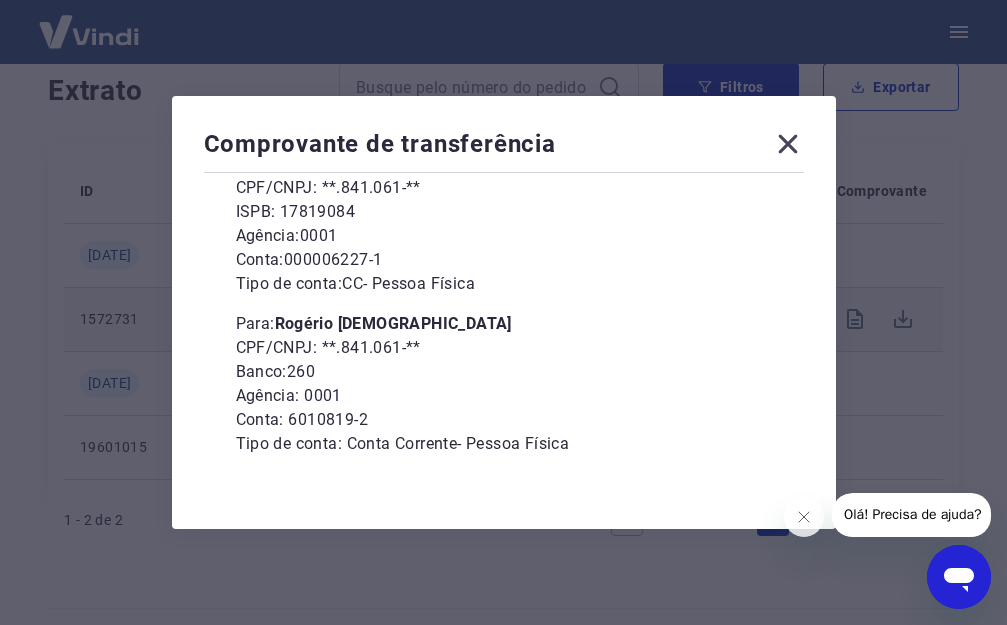 scroll, scrollTop: 255, scrollLeft: 0, axis: vertical 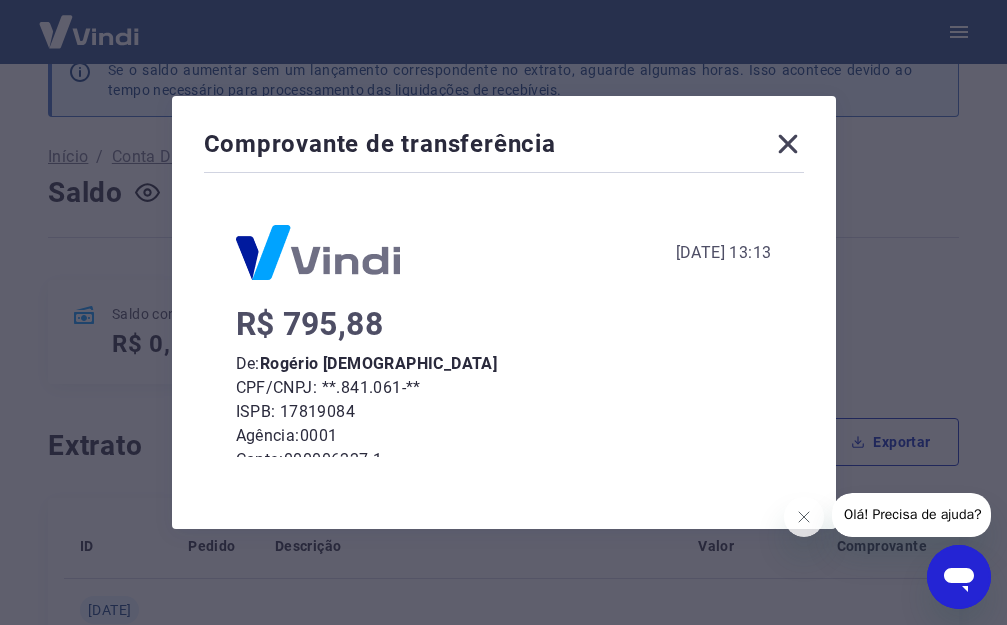 click 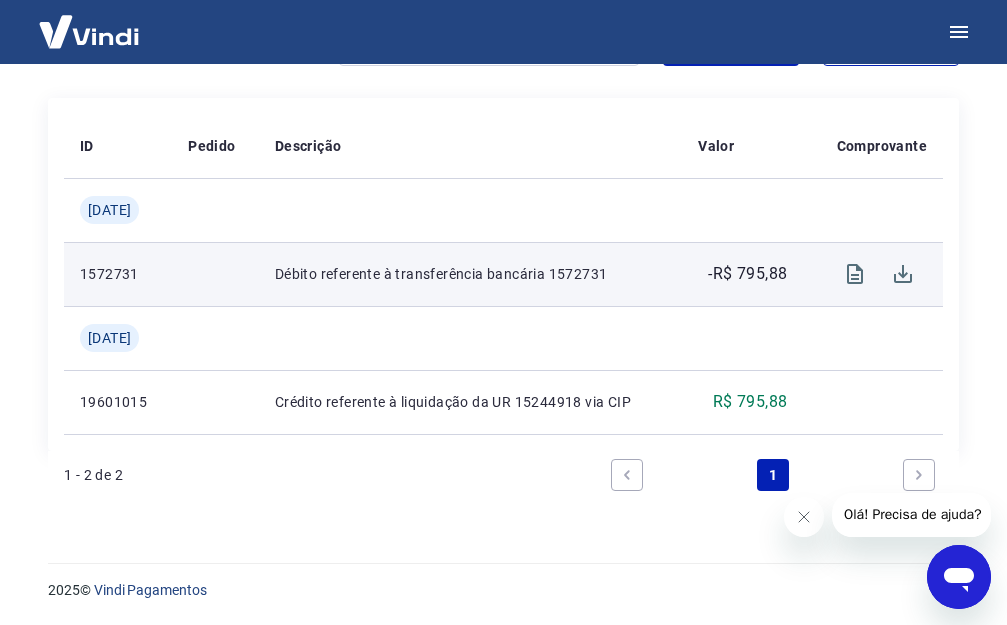scroll, scrollTop: 0, scrollLeft: 0, axis: both 